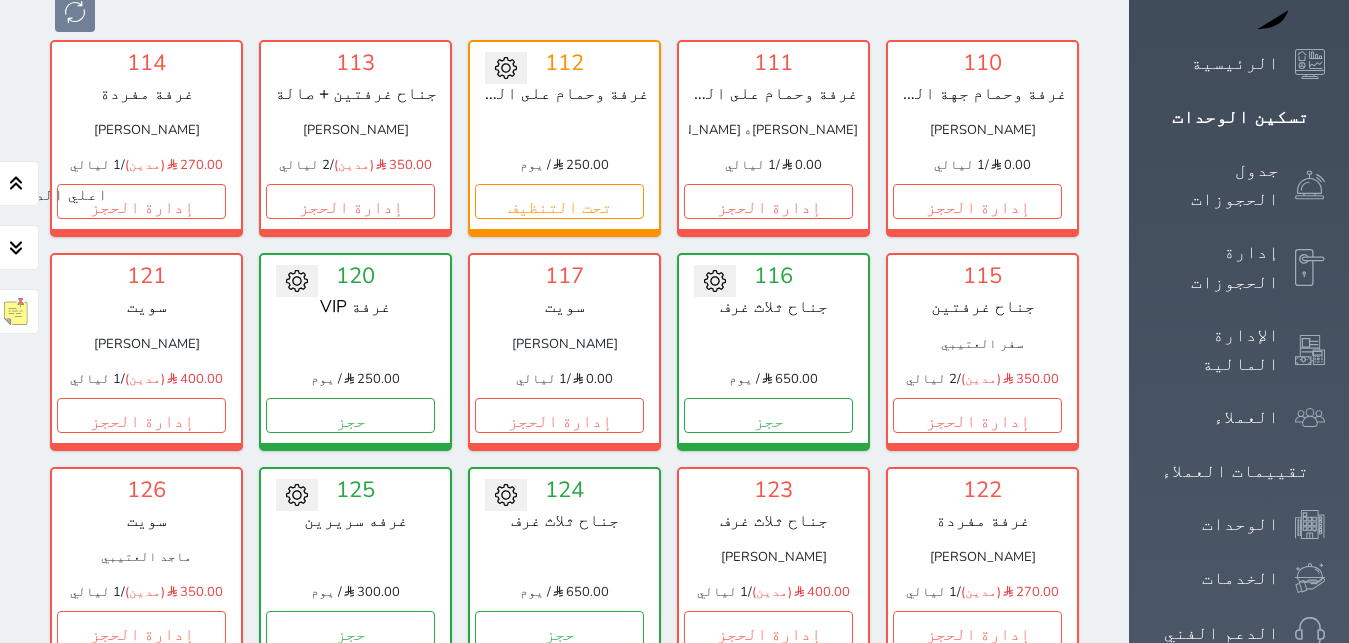 scroll, scrollTop: 408, scrollLeft: 0, axis: vertical 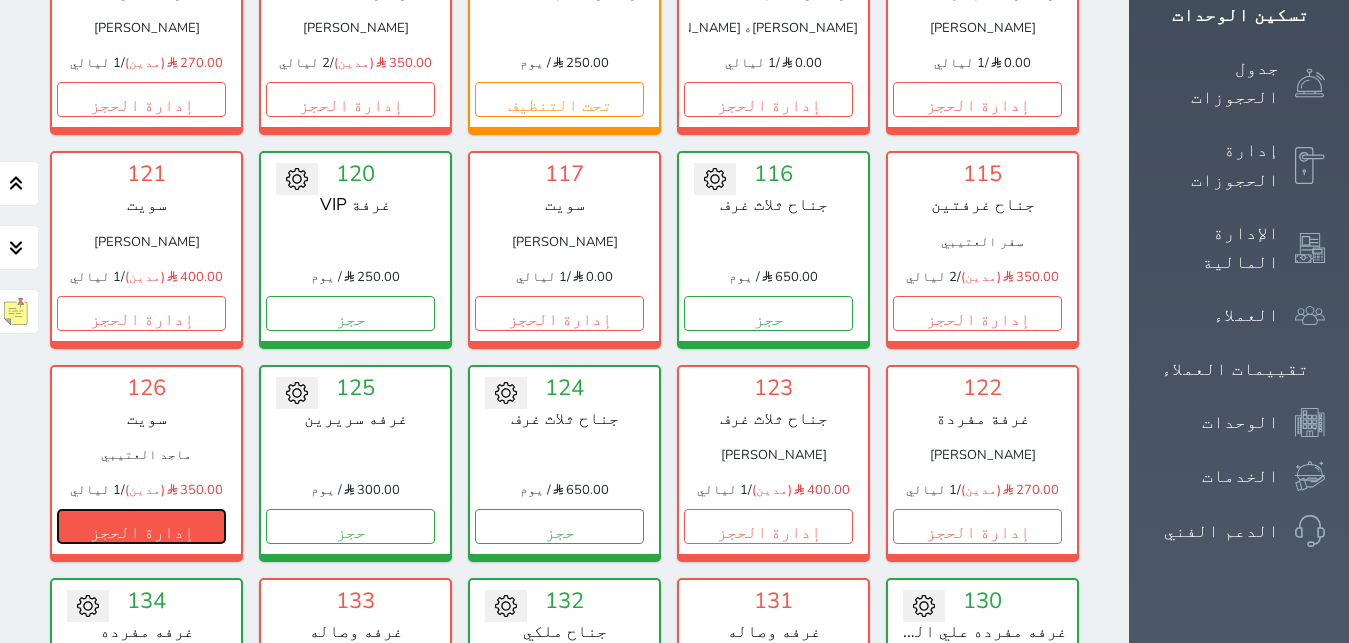 click on "إدارة الحجز" at bounding box center [141, 526] 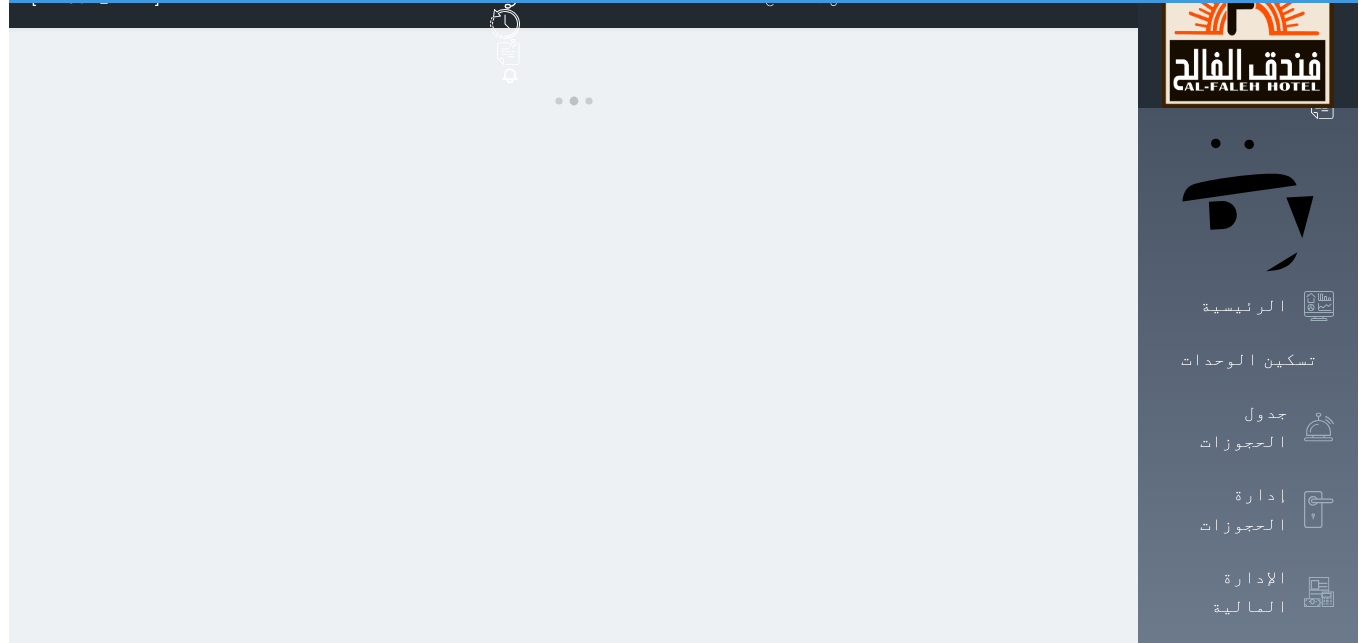 scroll, scrollTop: 0, scrollLeft: 0, axis: both 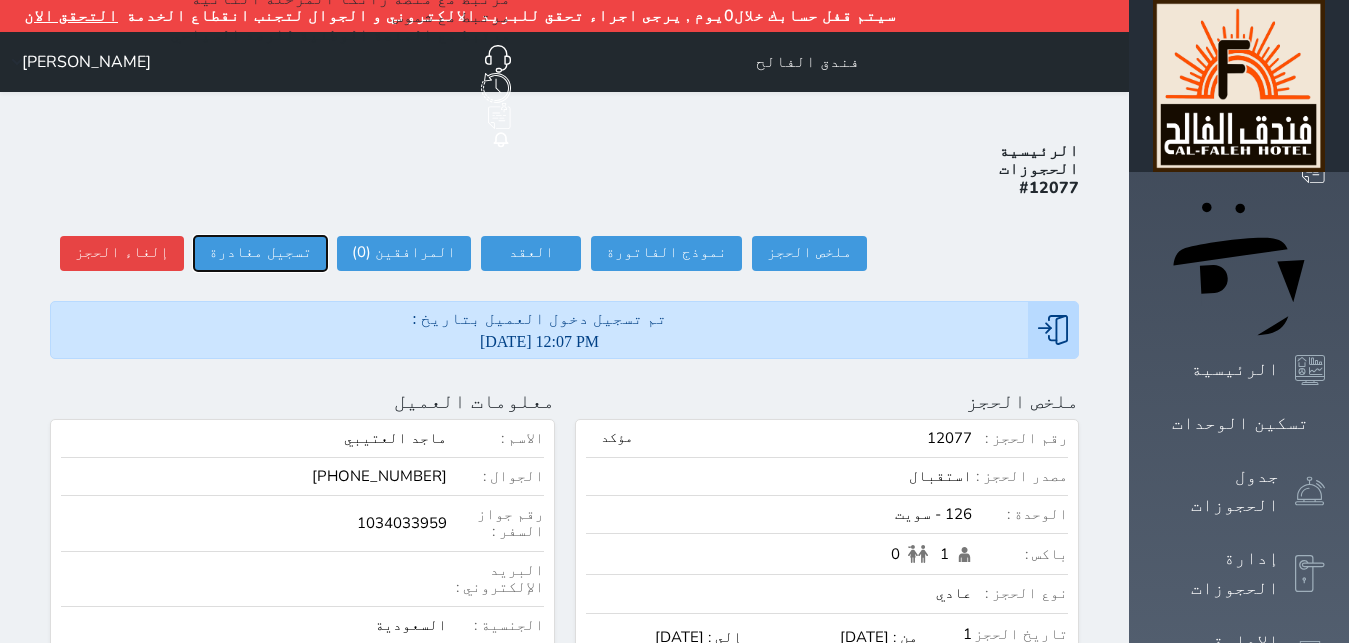 drag, startPoint x: 182, startPoint y: 188, endPoint x: 472, endPoint y: 210, distance: 290.83328 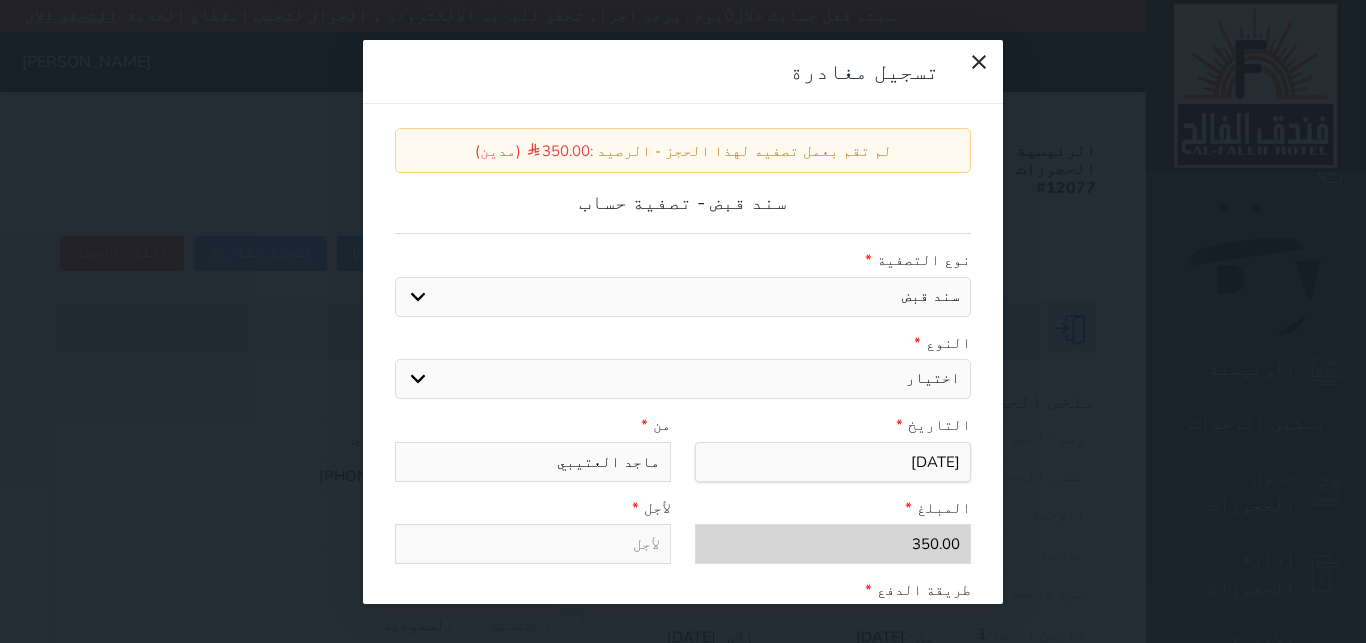 click on "اختيار   مقبوضات عامة
قيمة إيجار
فواتير
عربون
لا ينطبق
آخر
مغسلة
واي فاي - الإنترنت
مواقف السيارات
طعام
الأغذية والمشروبات
مشروبات
المشروبات الباردة
المشروبات الساخنة
الإفطار
غداء
عشاء
مخبز و كعك
حمام سباحة
الصالة الرياضية
سبا و خدمات الجمال
اختيار وإسقاط (خدمات النقل)
ميني بار
كابل - تلفزيون
سرير إضافي
تصفيف الشعر
التسوق" at bounding box center (683, 379) 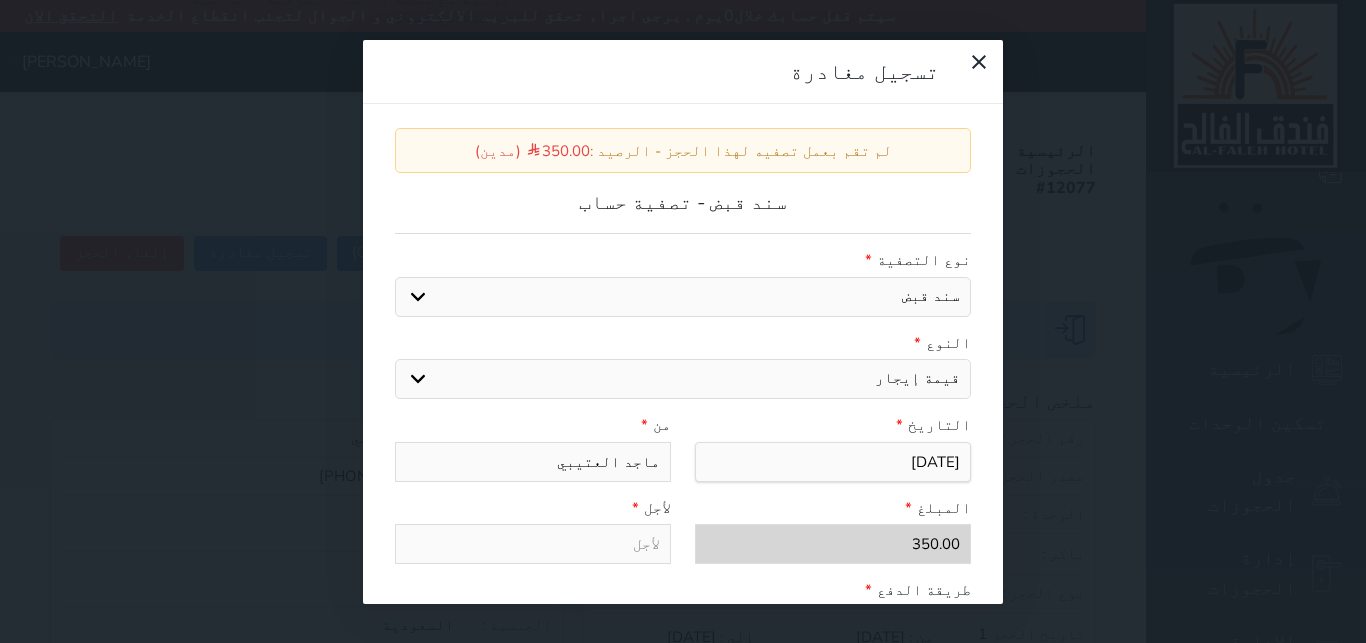 type on "قيمة إيجار - الوحدة - 126" 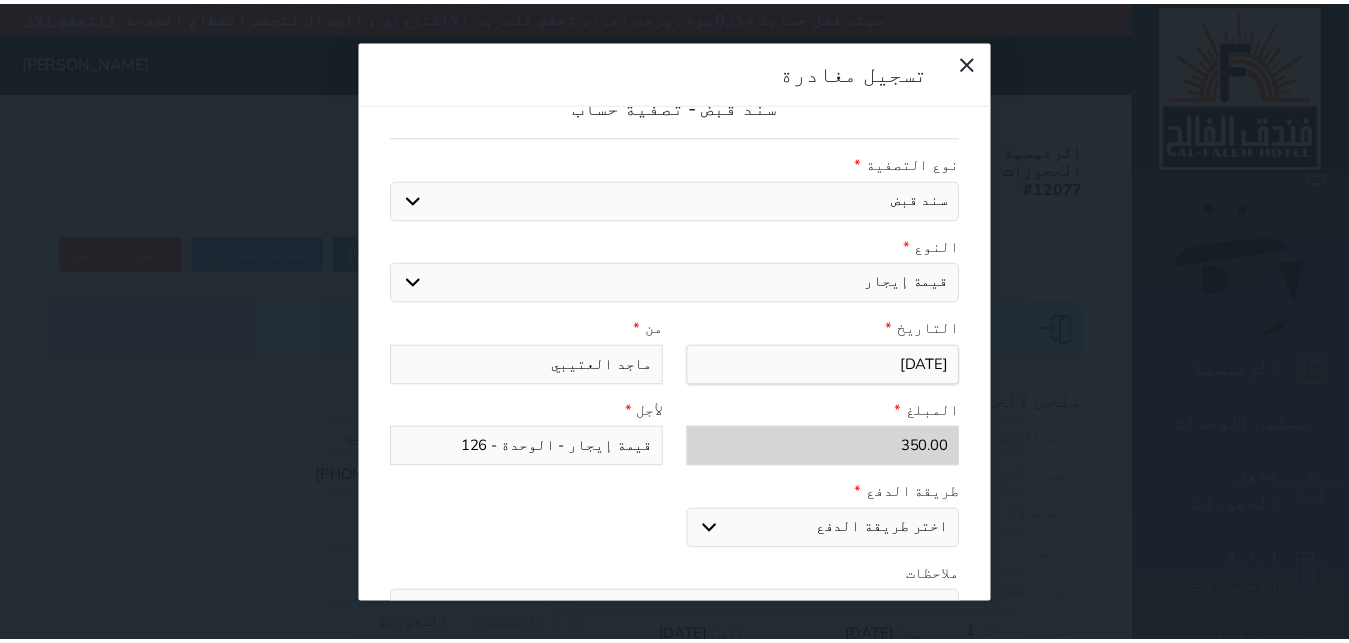 scroll, scrollTop: 302, scrollLeft: 0, axis: vertical 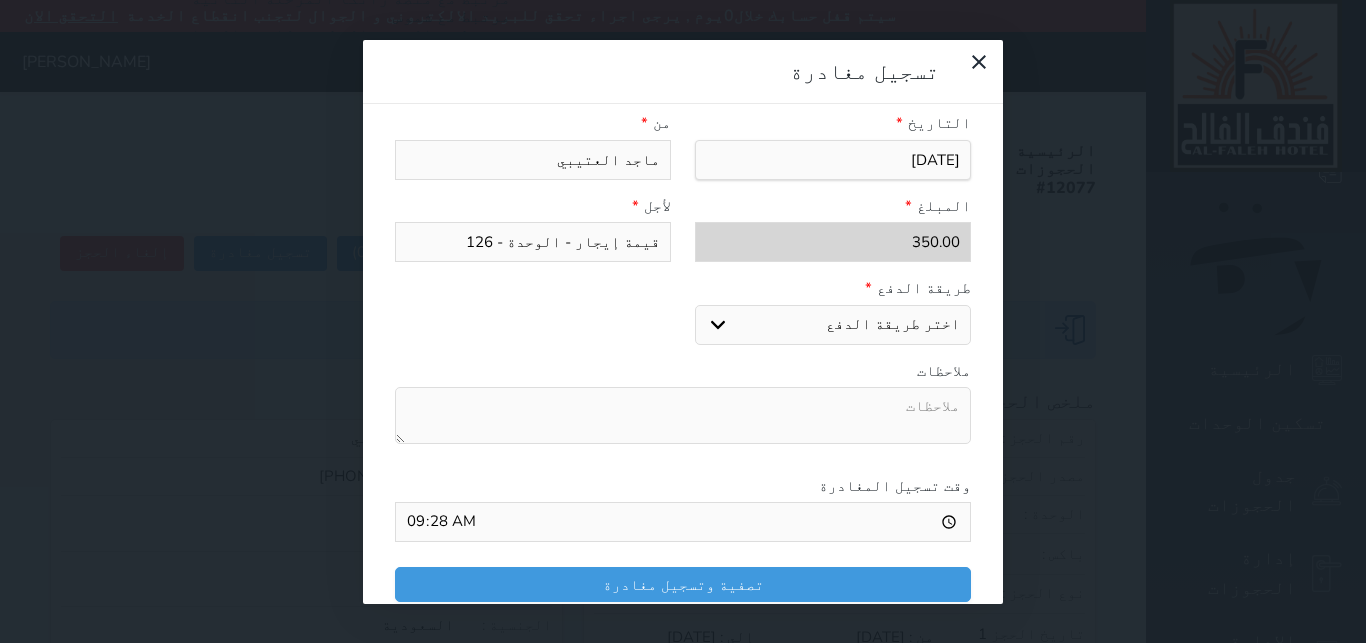 click on "اختر طريقة الدفع   دفع نقدى   تحويل بنكى   مدى   بطاقة ائتمان" at bounding box center [833, 325] 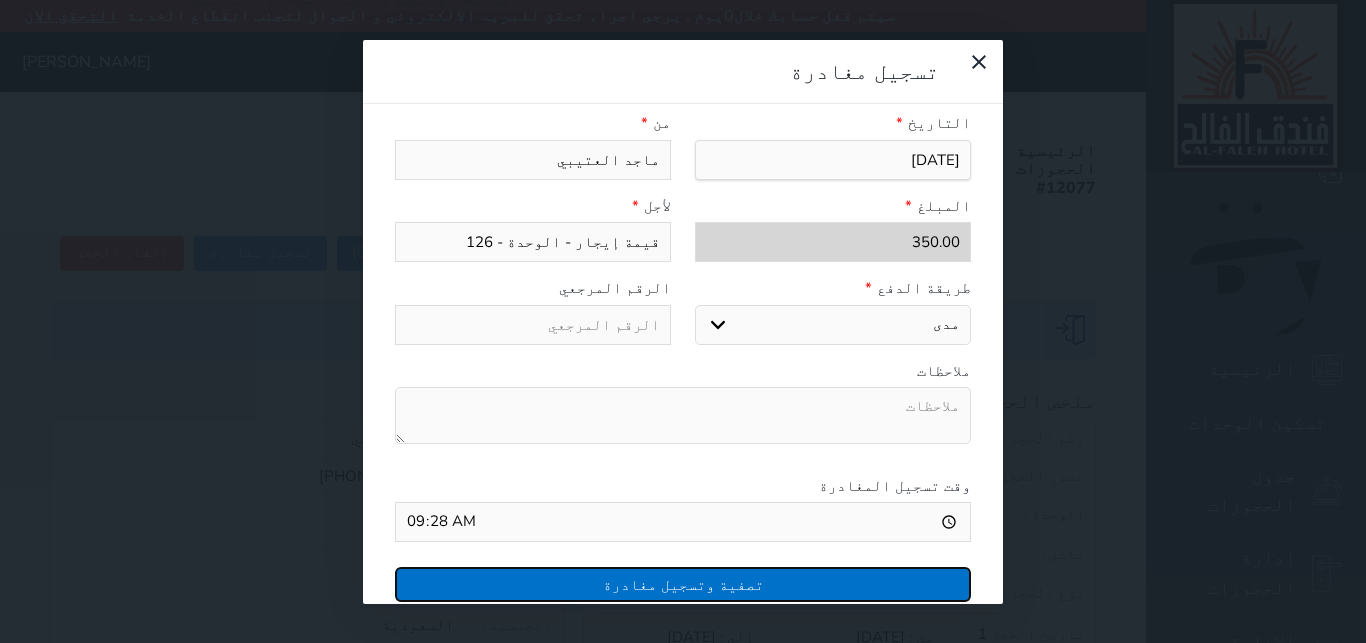 click on "تصفية وتسجيل مغادرة" at bounding box center (683, 584) 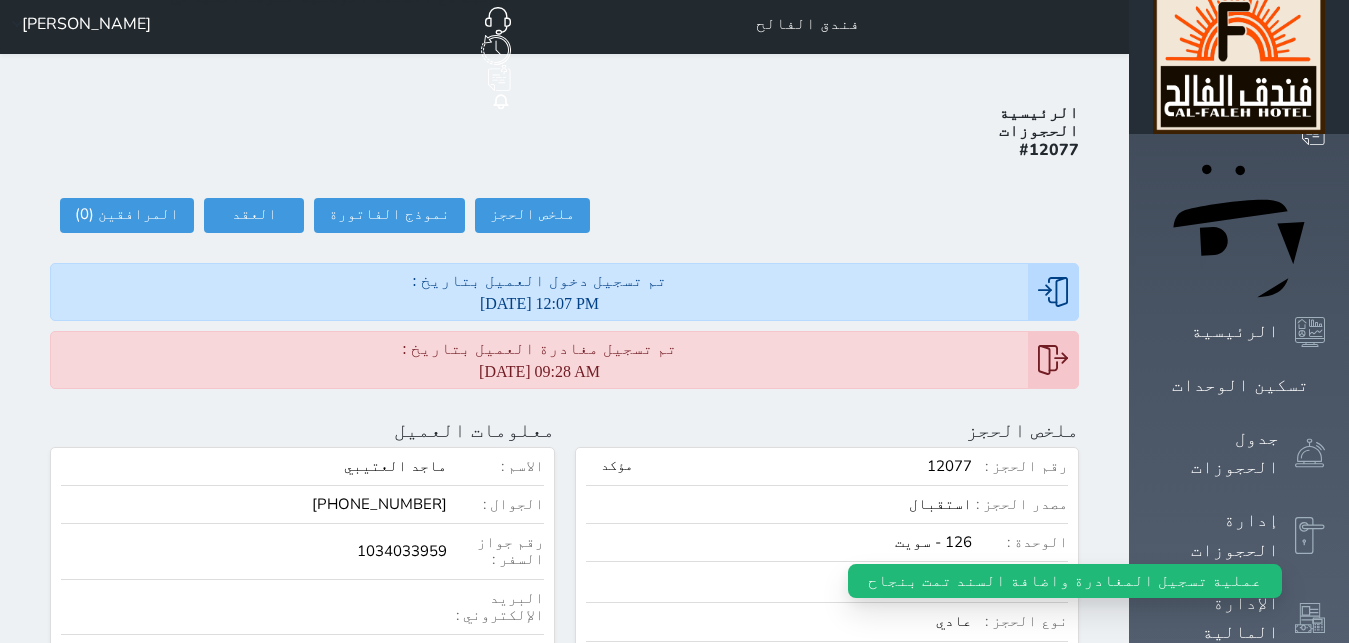 scroll, scrollTop: 0, scrollLeft: 0, axis: both 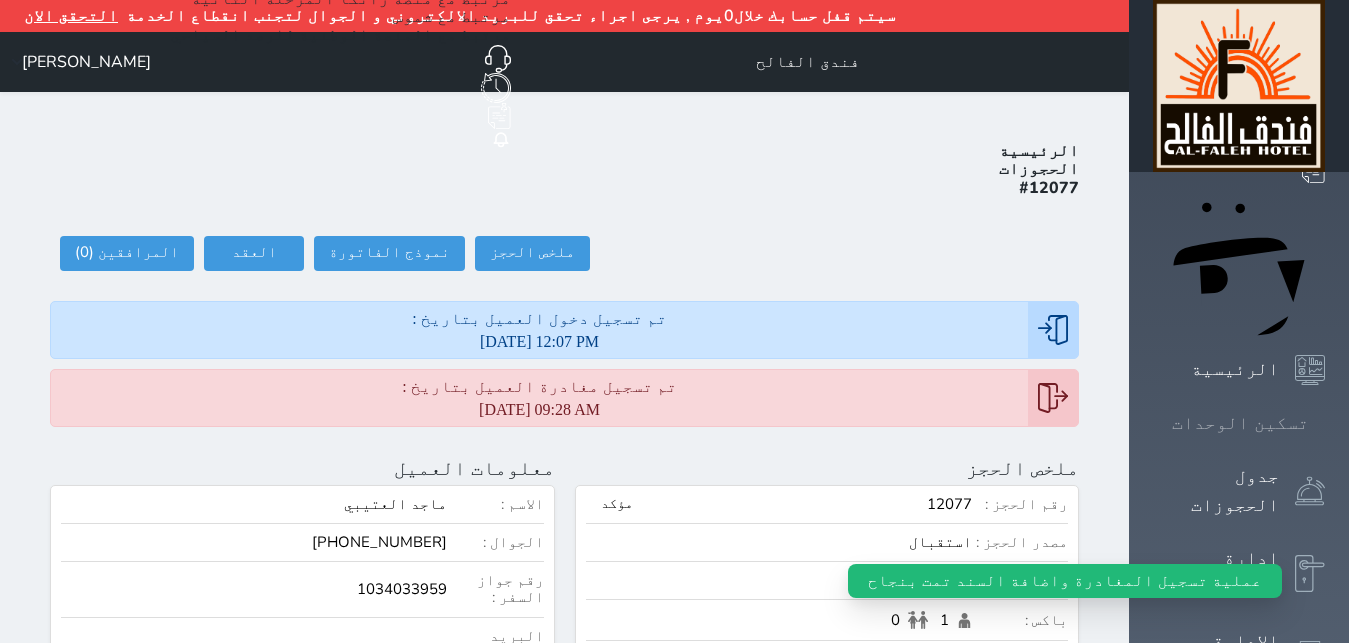 click on "تسكين الوحدات" at bounding box center (1240, 423) 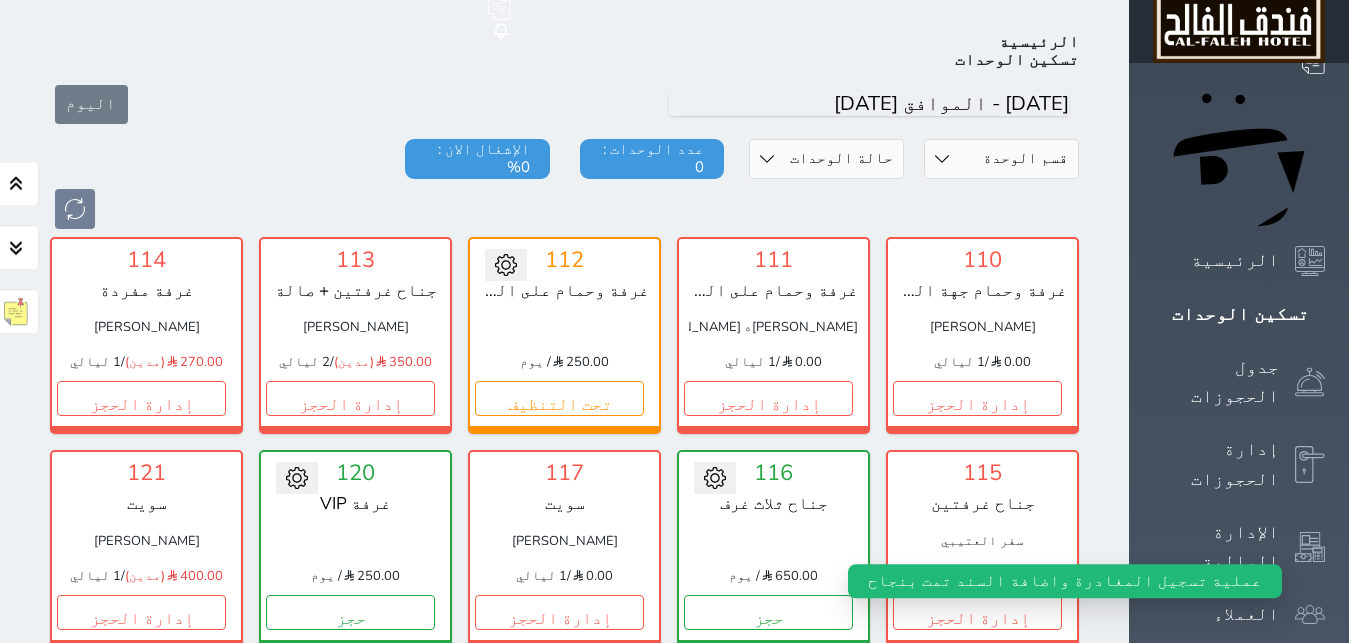 scroll, scrollTop: 110, scrollLeft: 0, axis: vertical 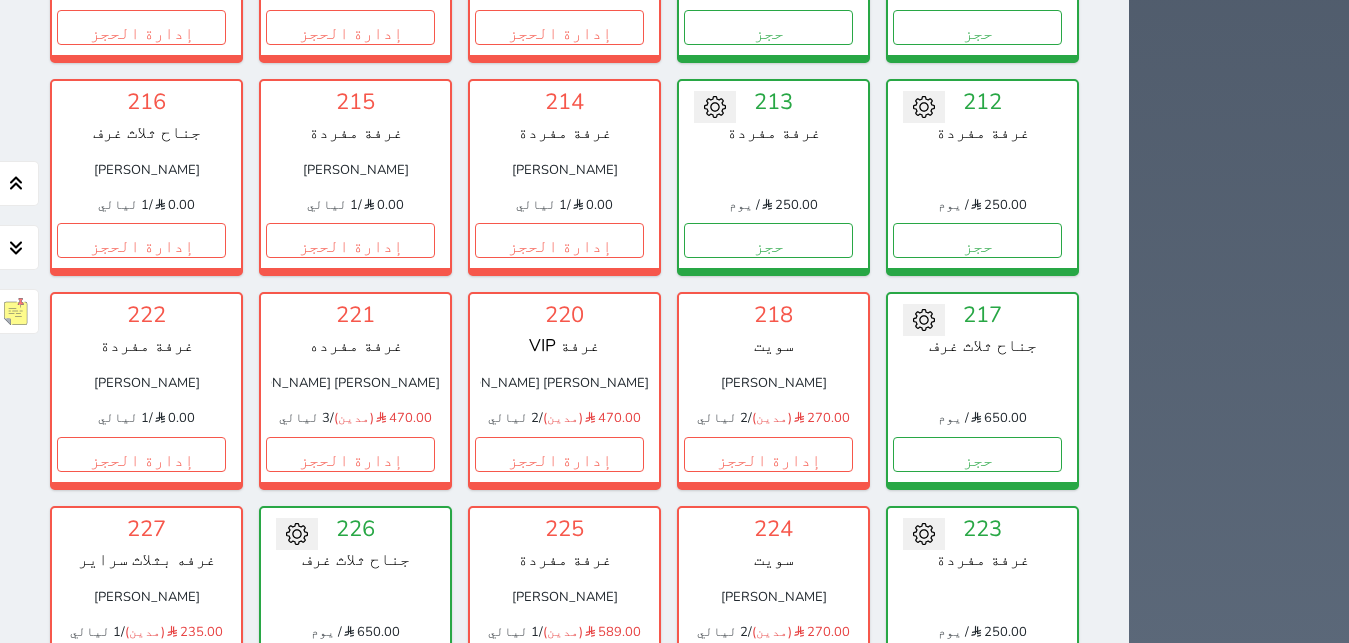 click on "حجز" at bounding box center (768, 881) 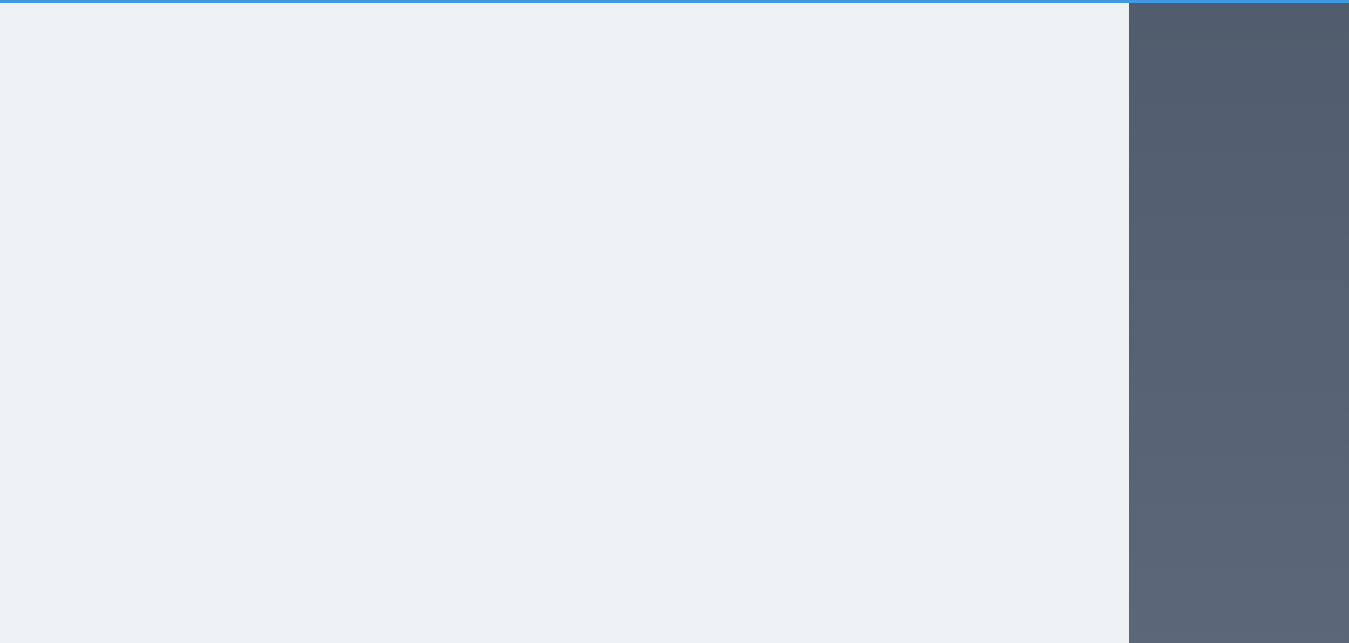 select on "1" 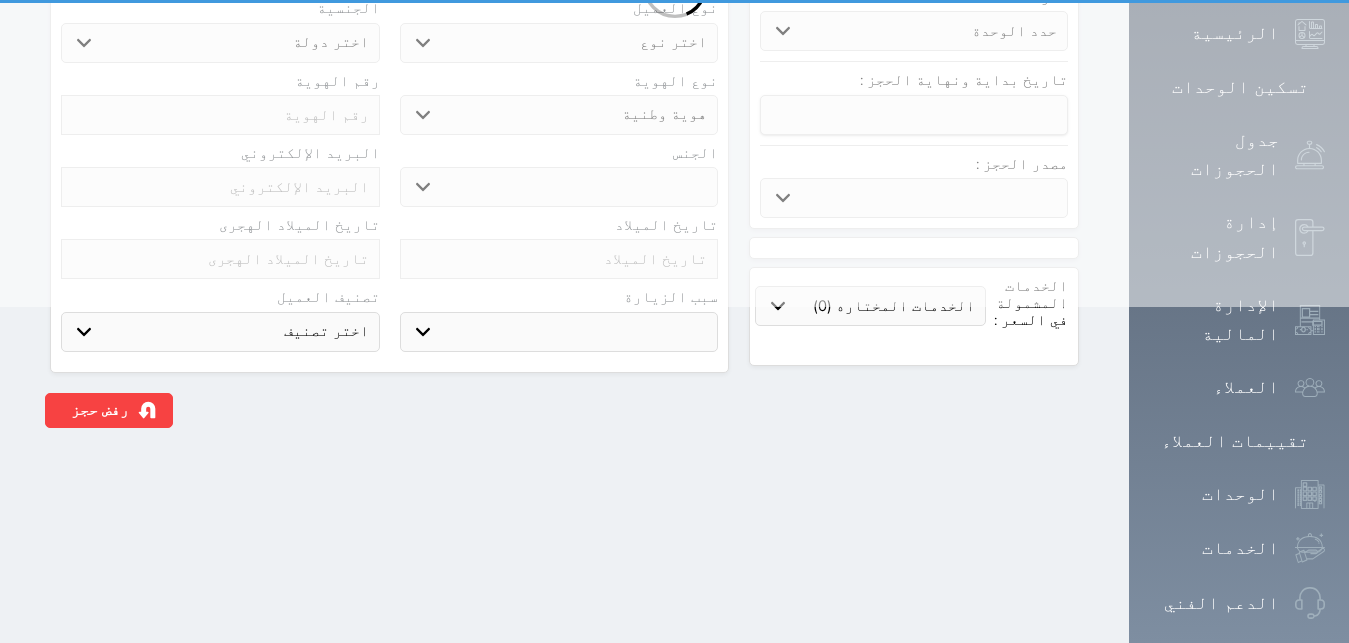 scroll, scrollTop: 0, scrollLeft: 0, axis: both 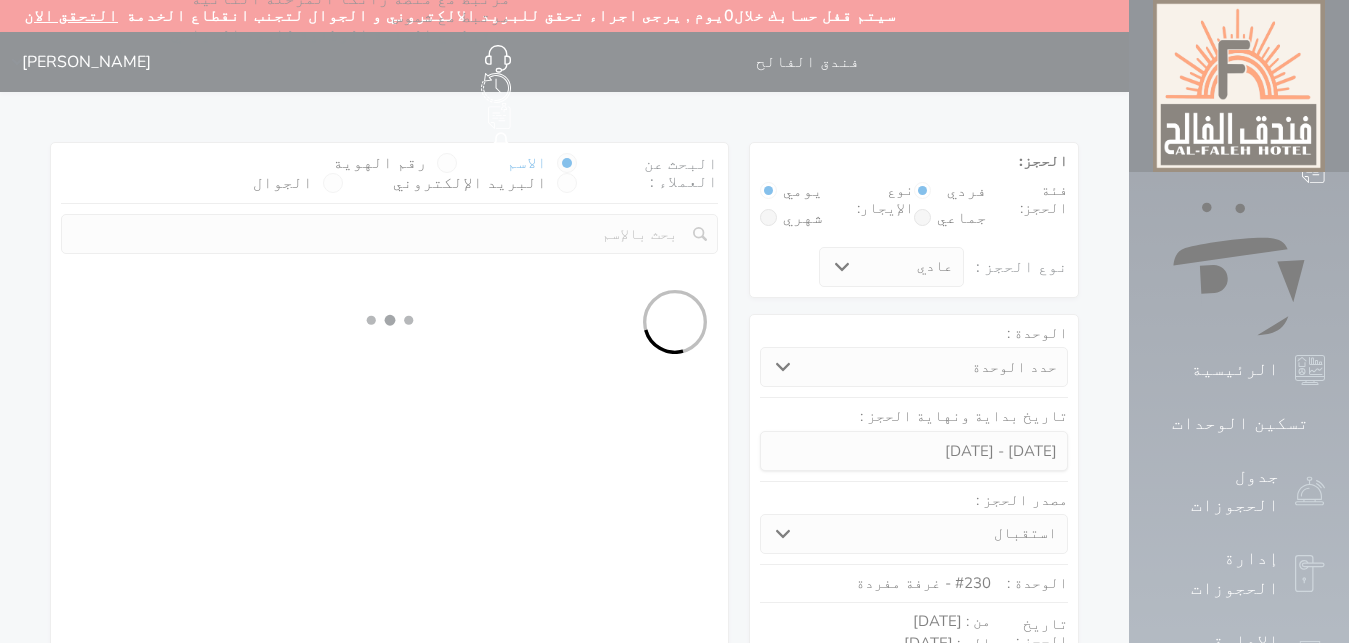 select 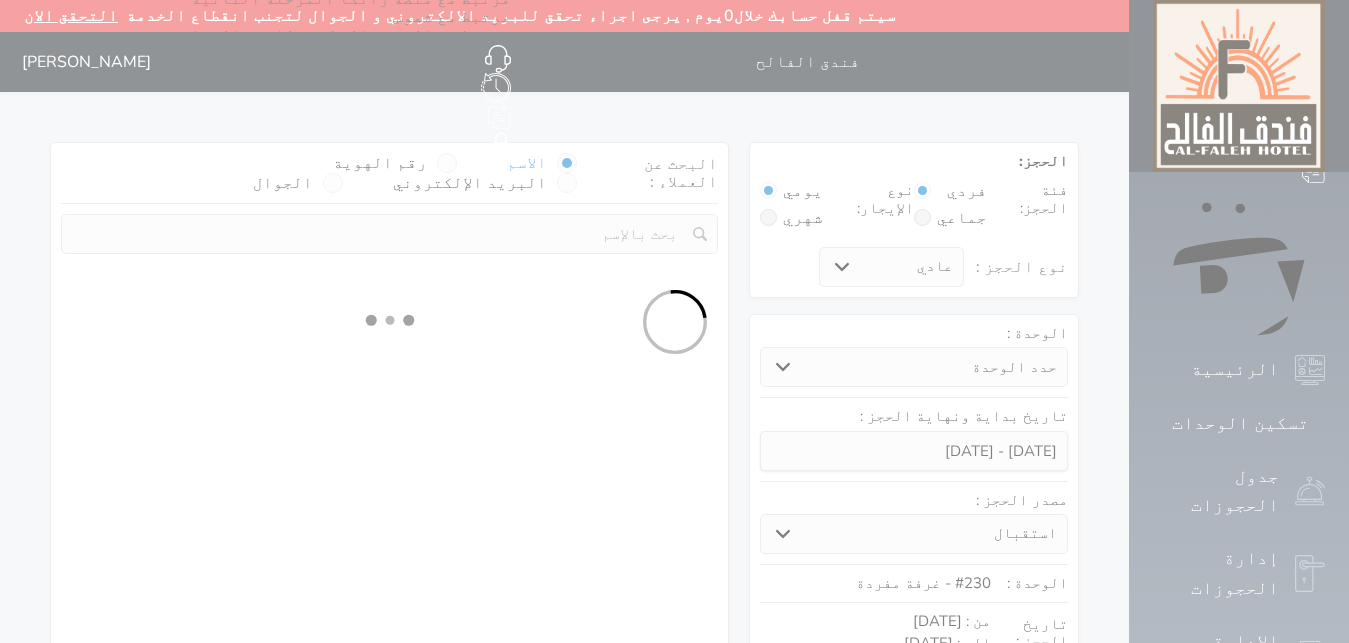 select on "113" 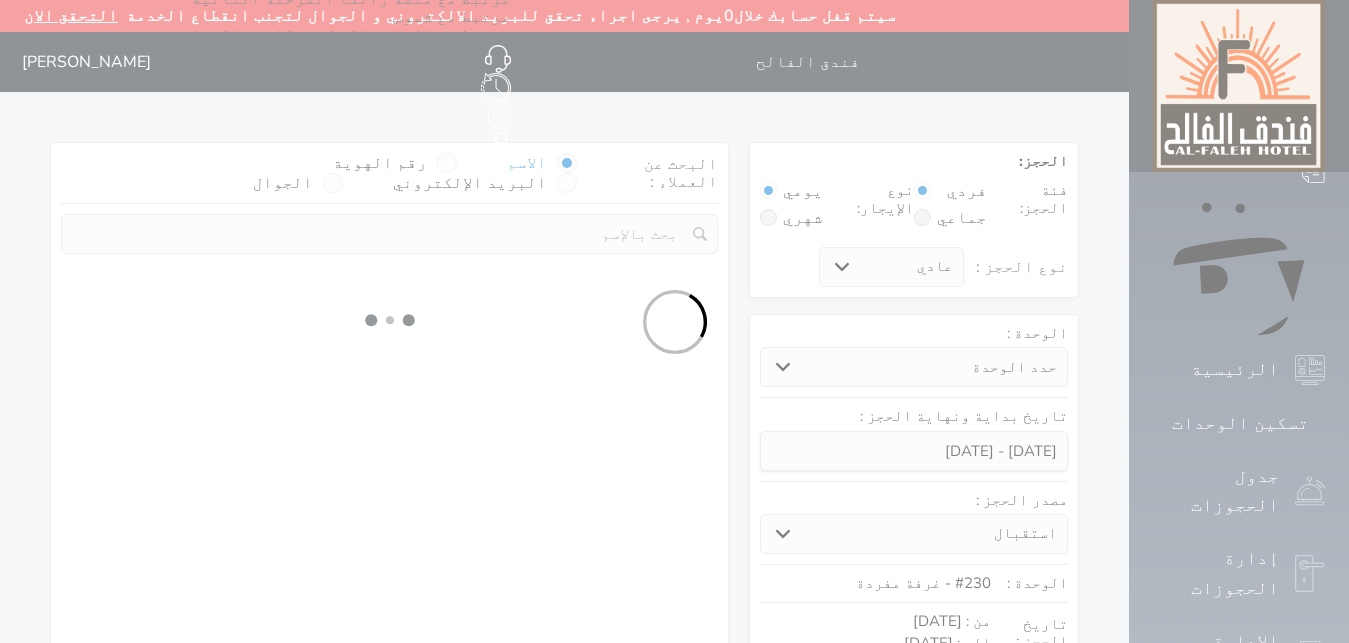 select on "1" 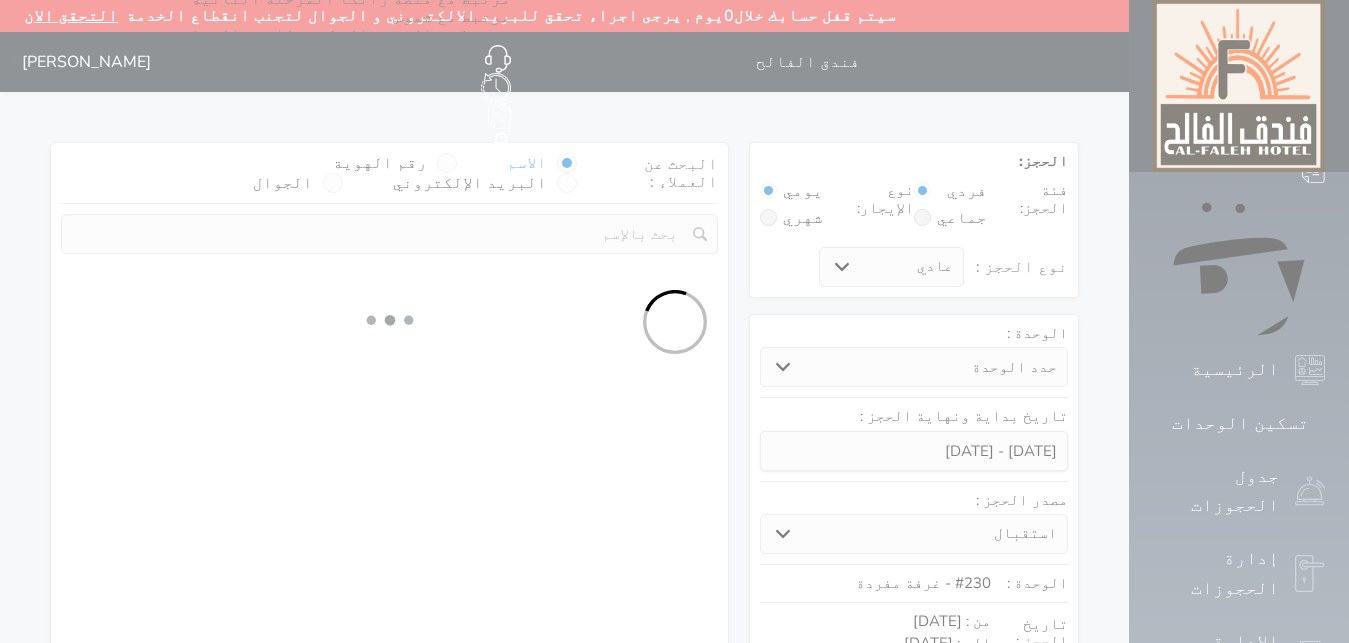 select 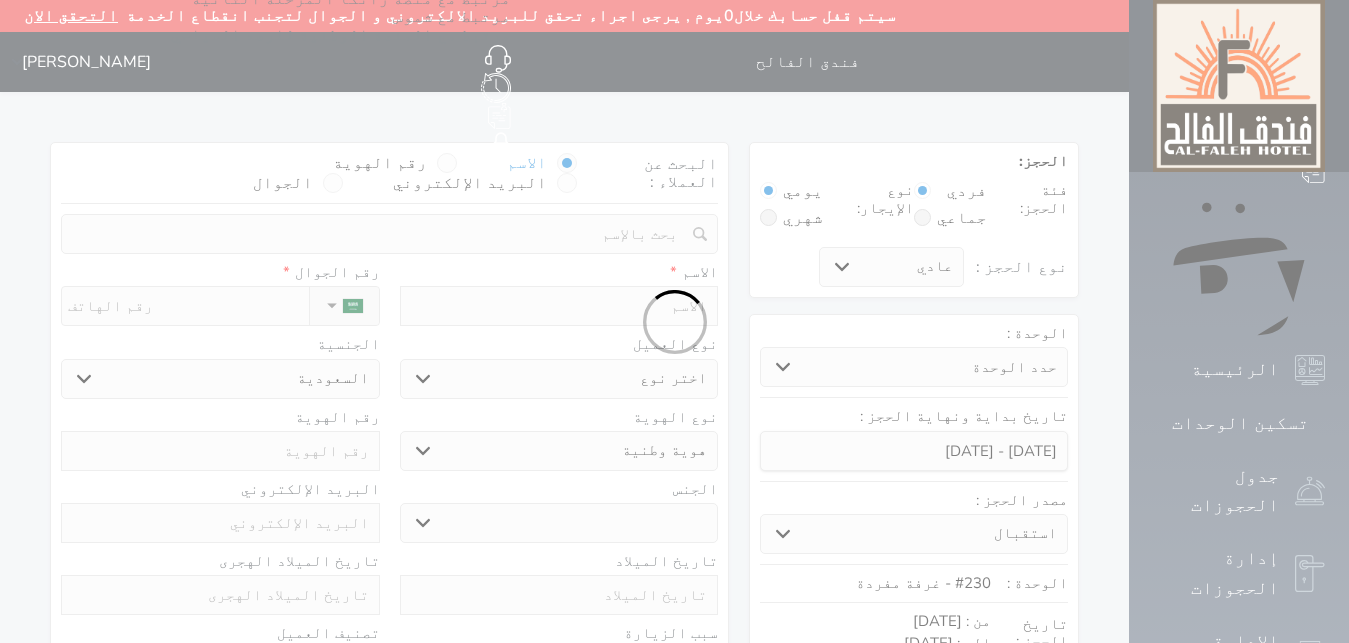select 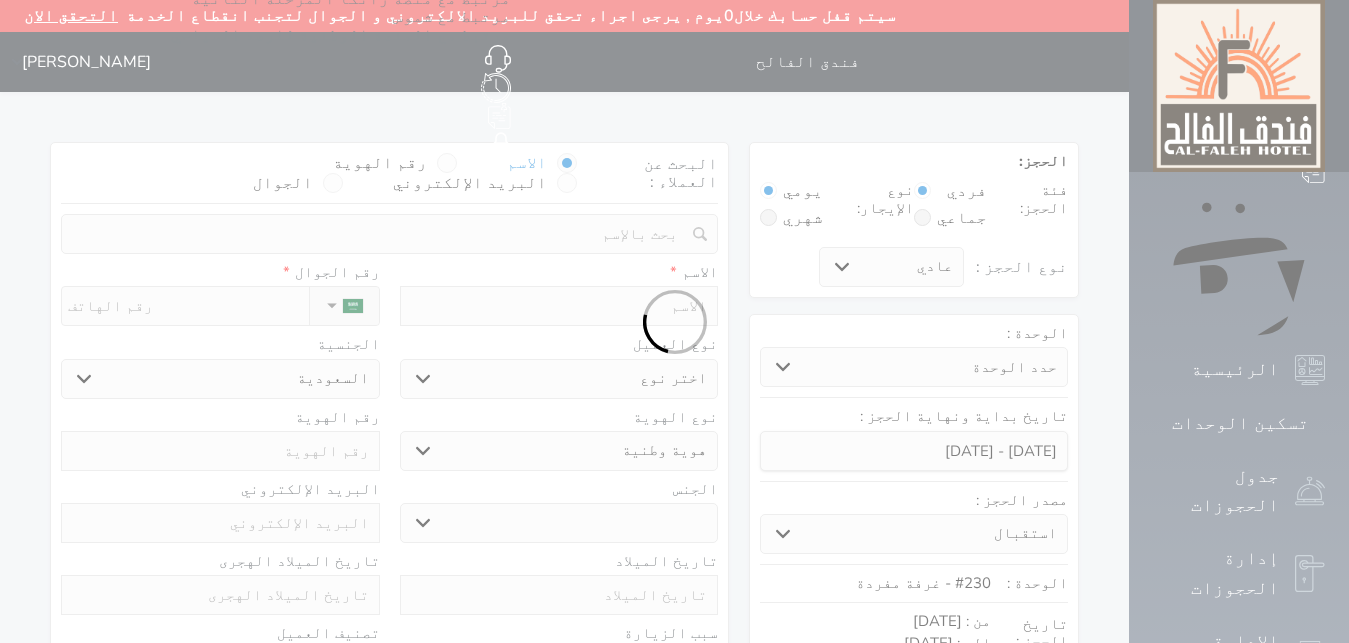 select 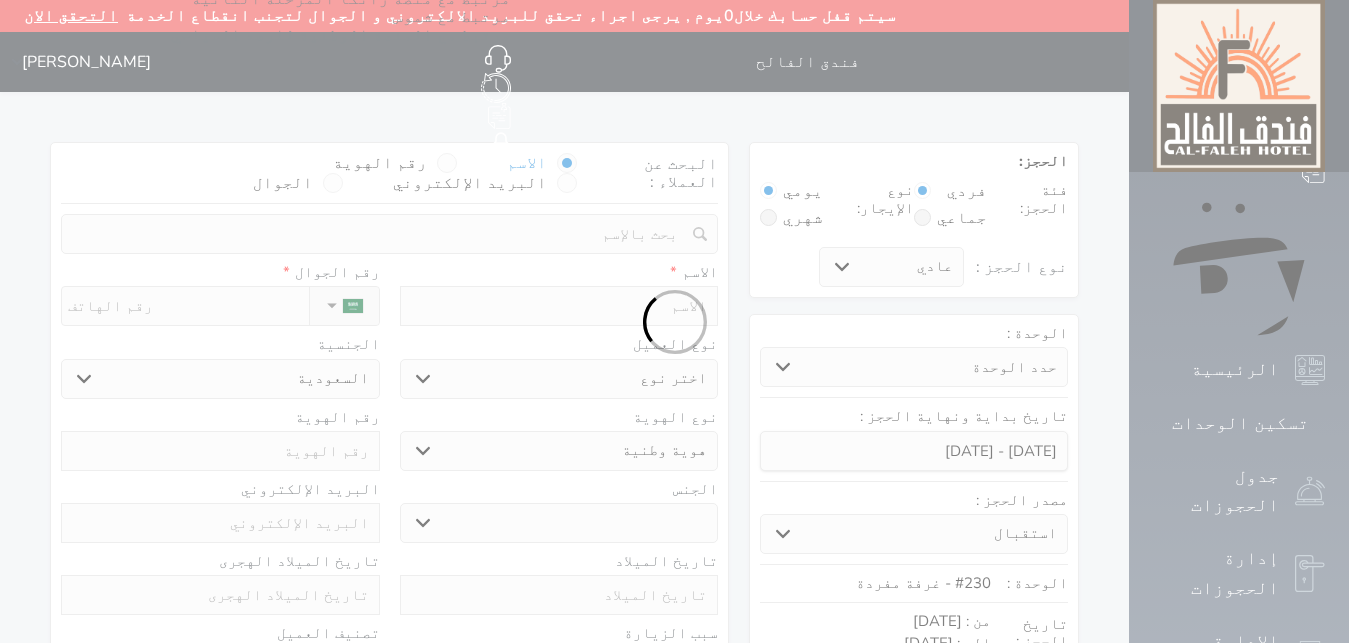 select on "1" 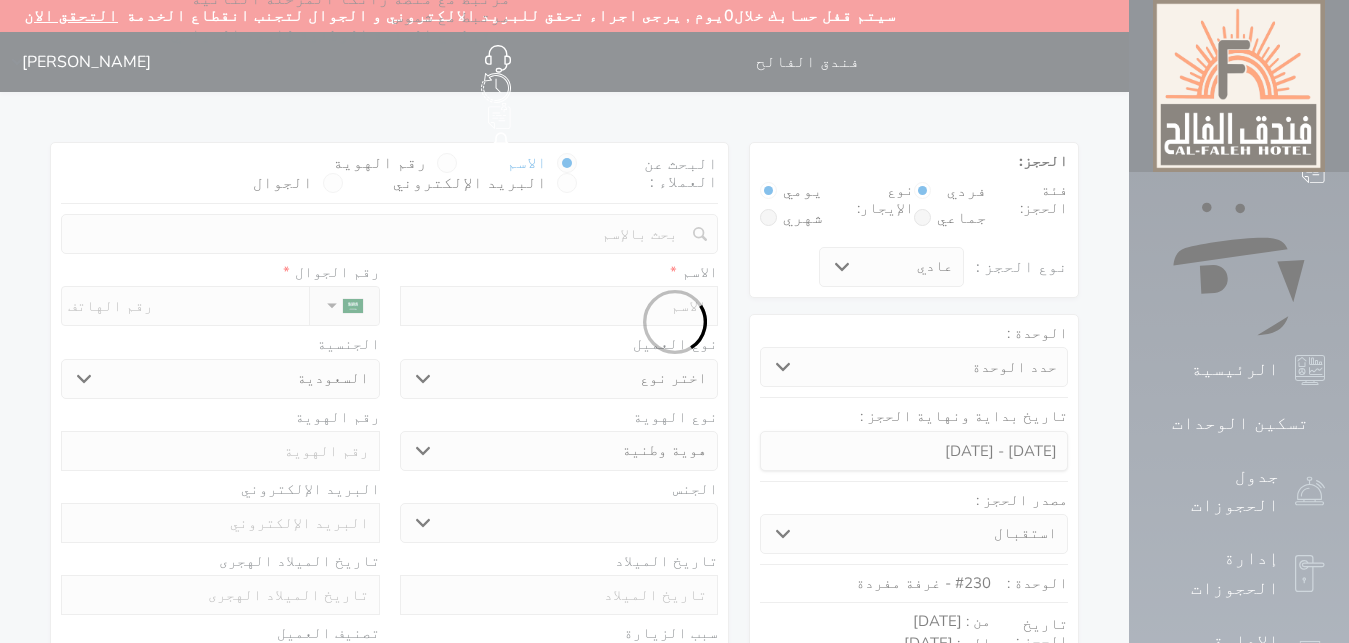 select on "7" 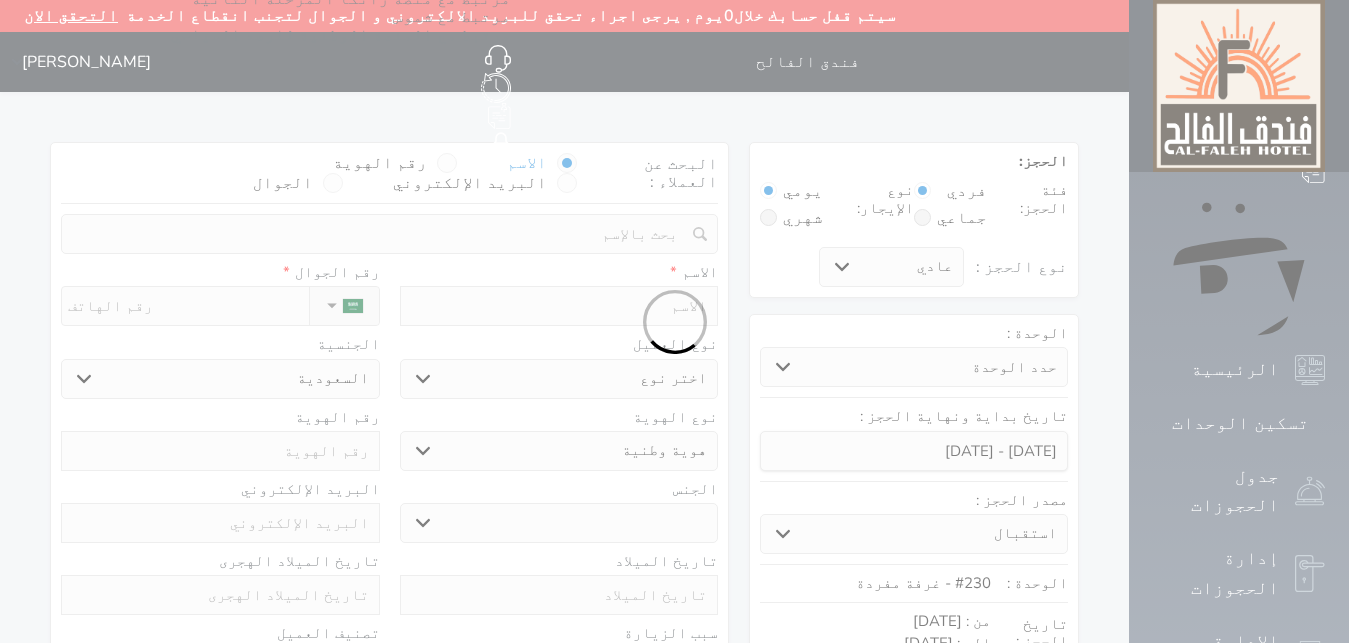 select 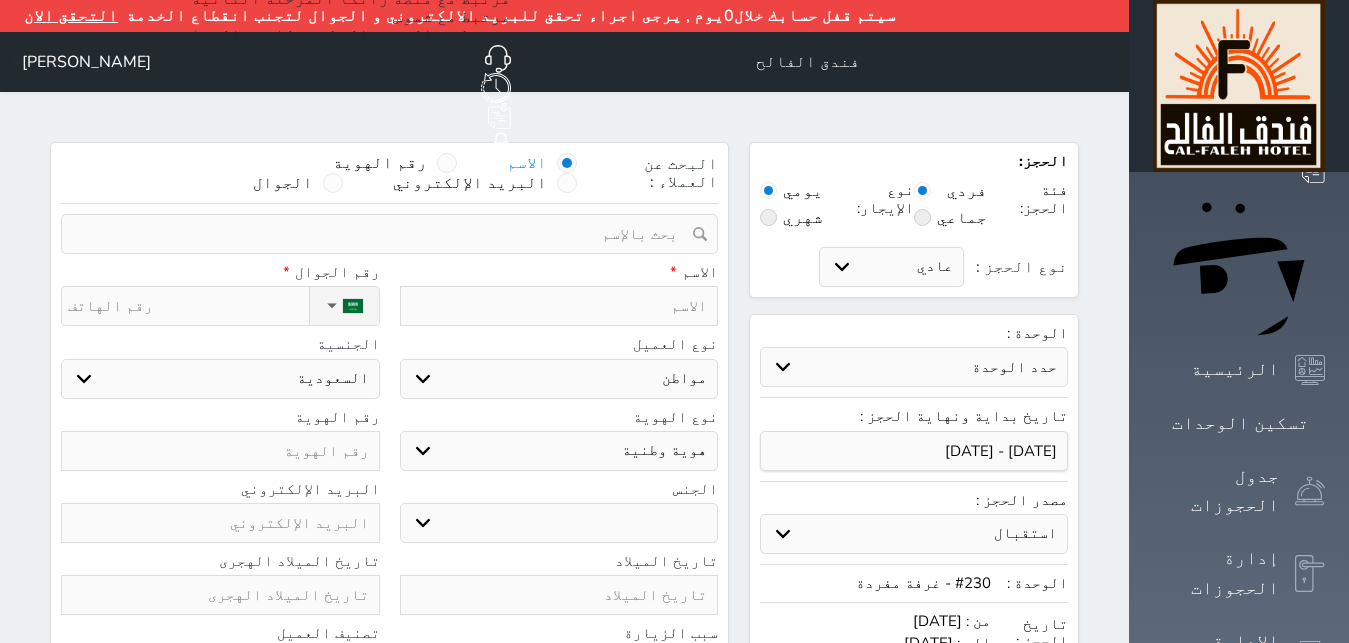 select 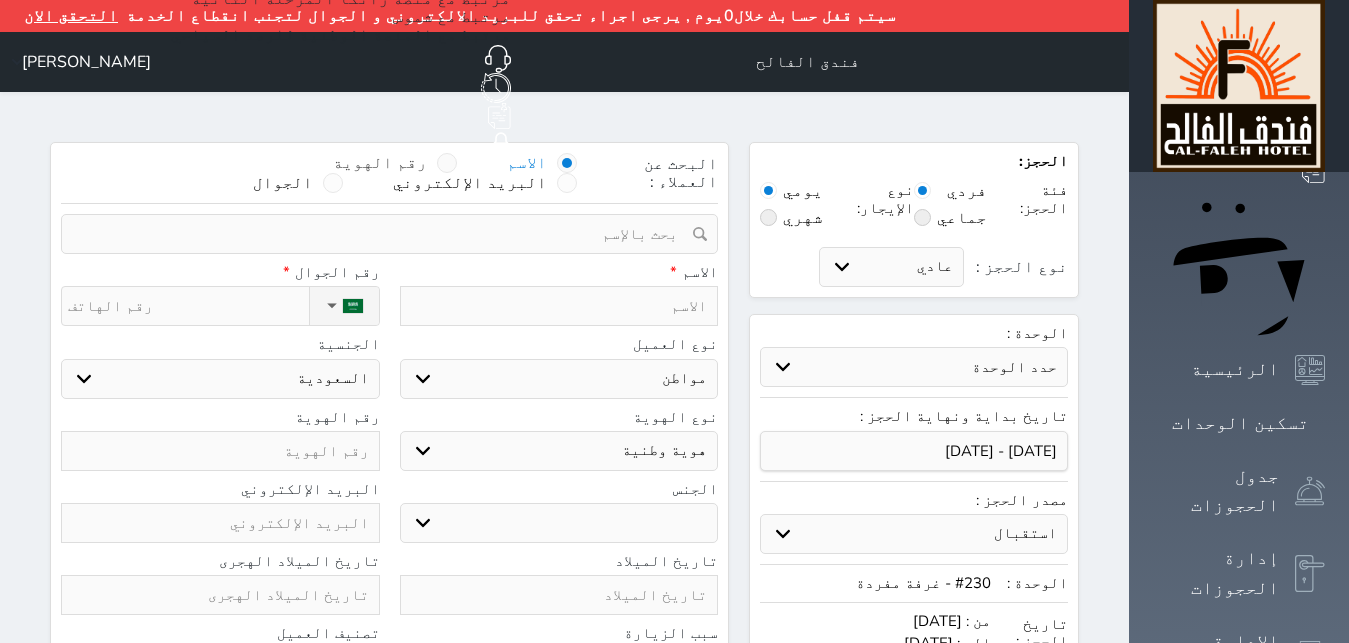 click at bounding box center (447, 163) 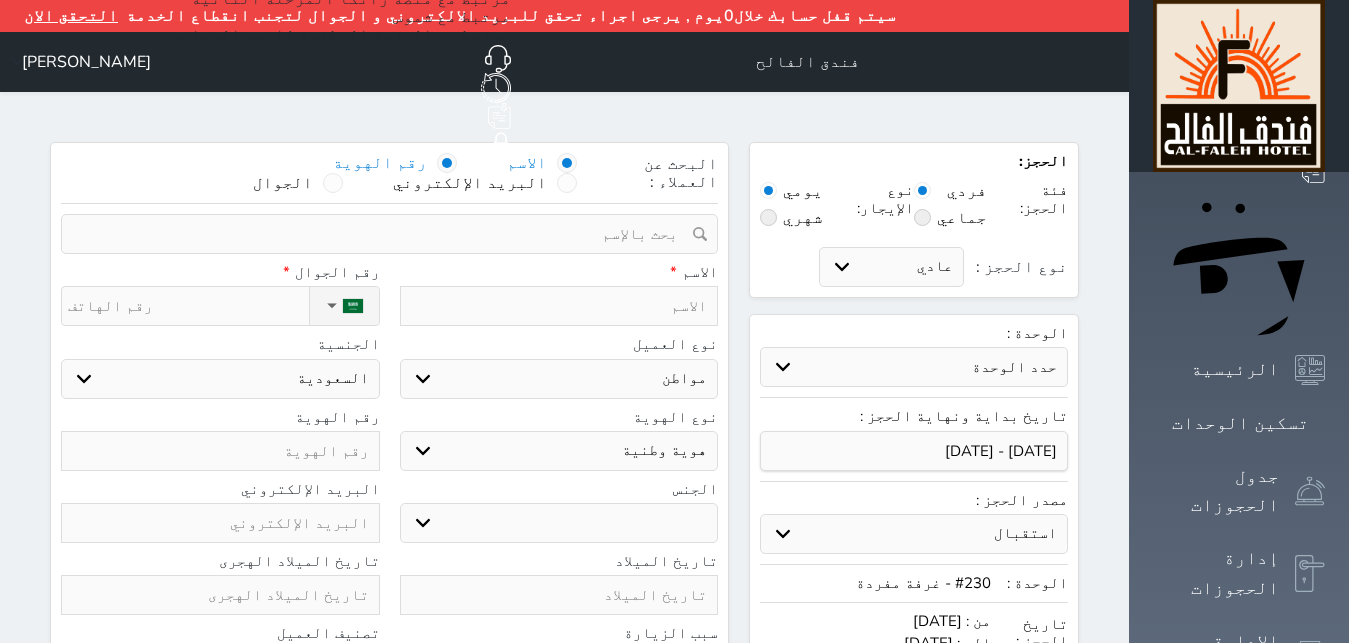 select 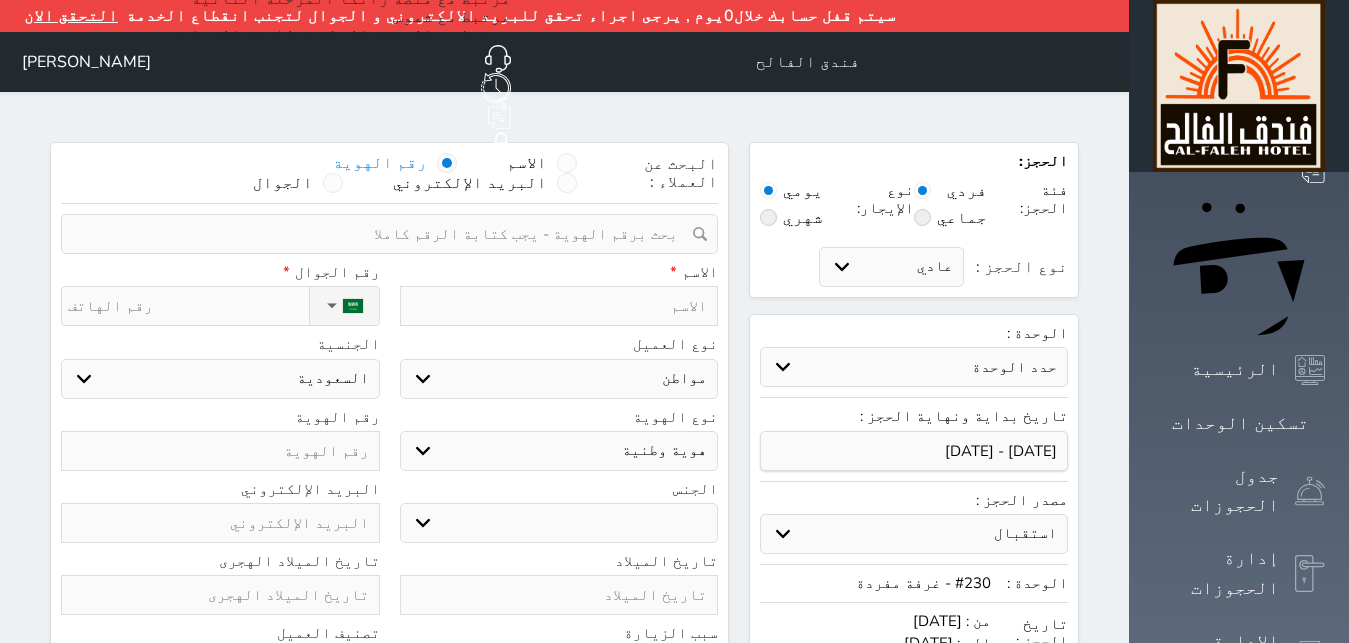 click at bounding box center [382, 234] 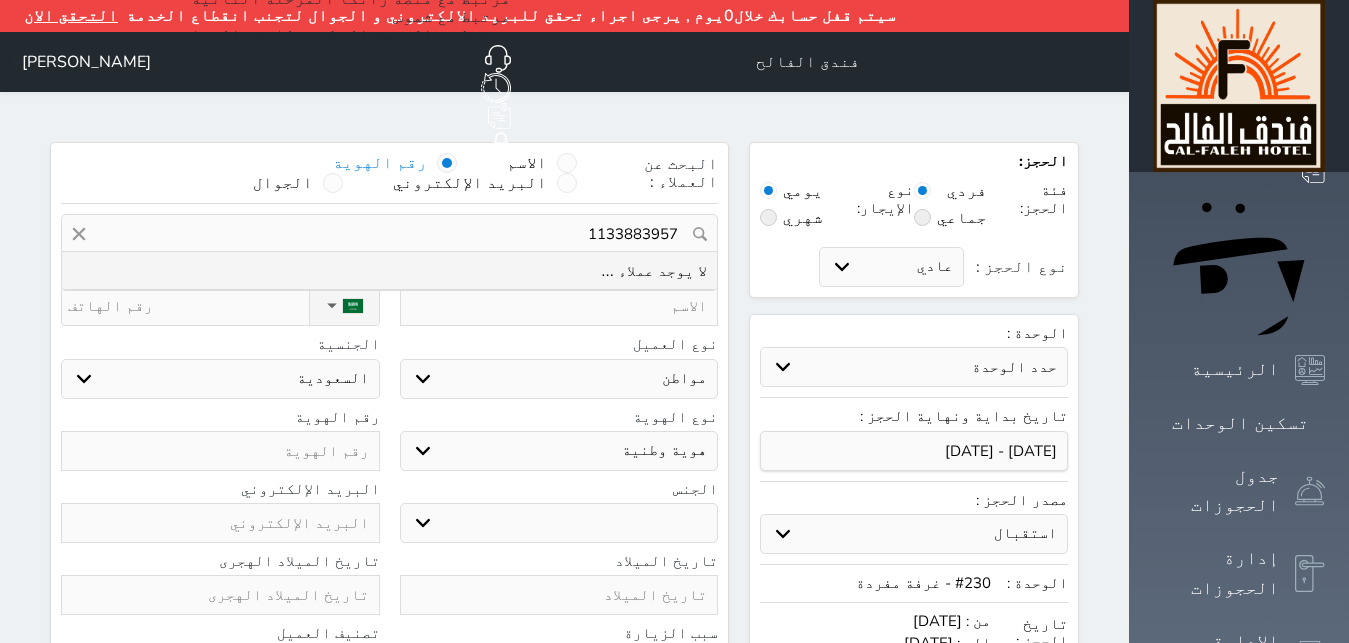 click on "1133883957" at bounding box center [389, 234] 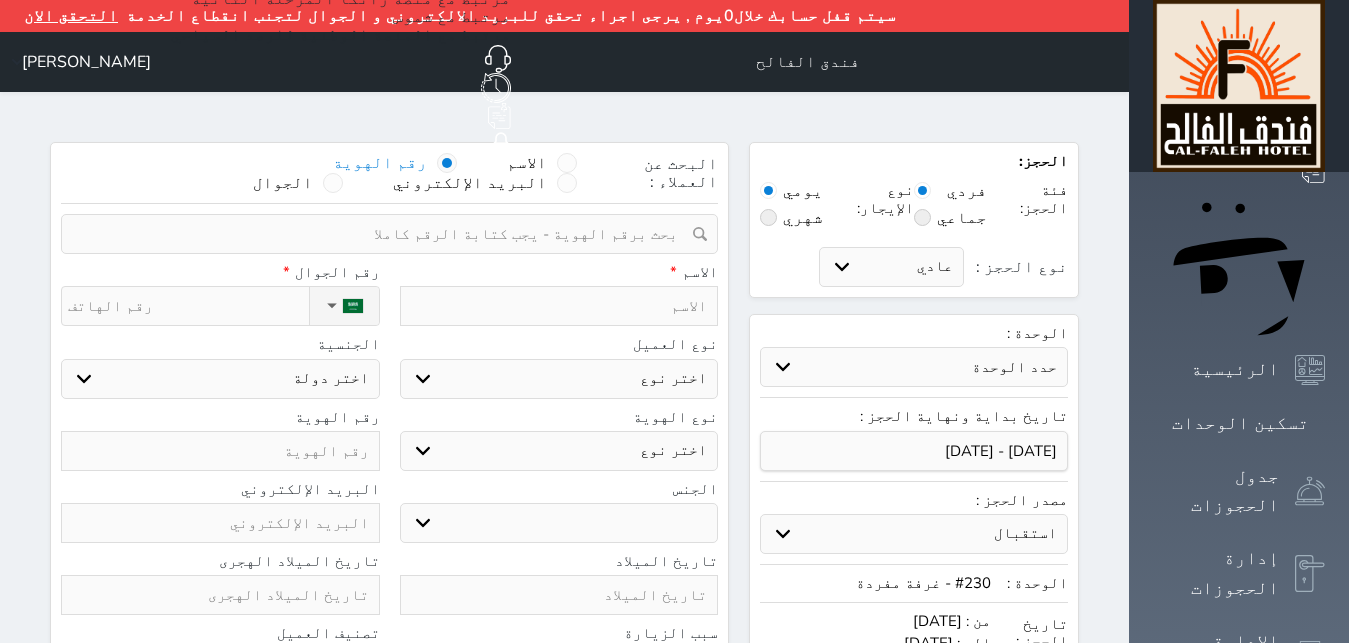 type on "م" 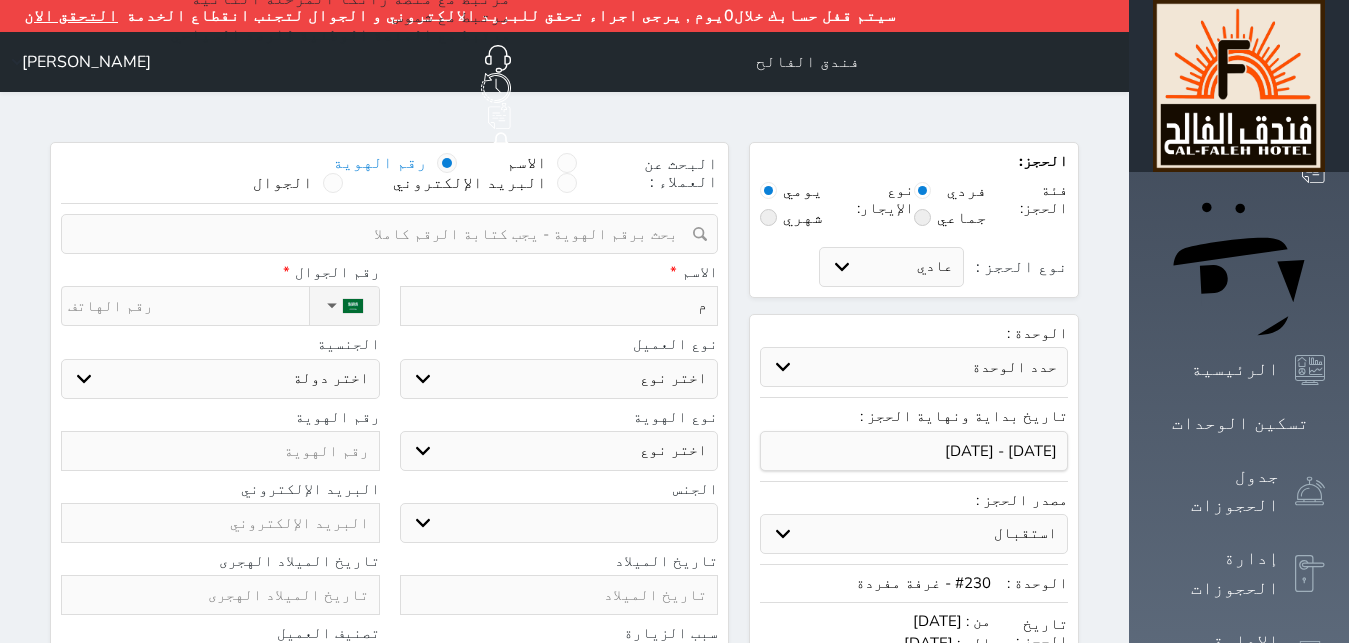type on "مح" 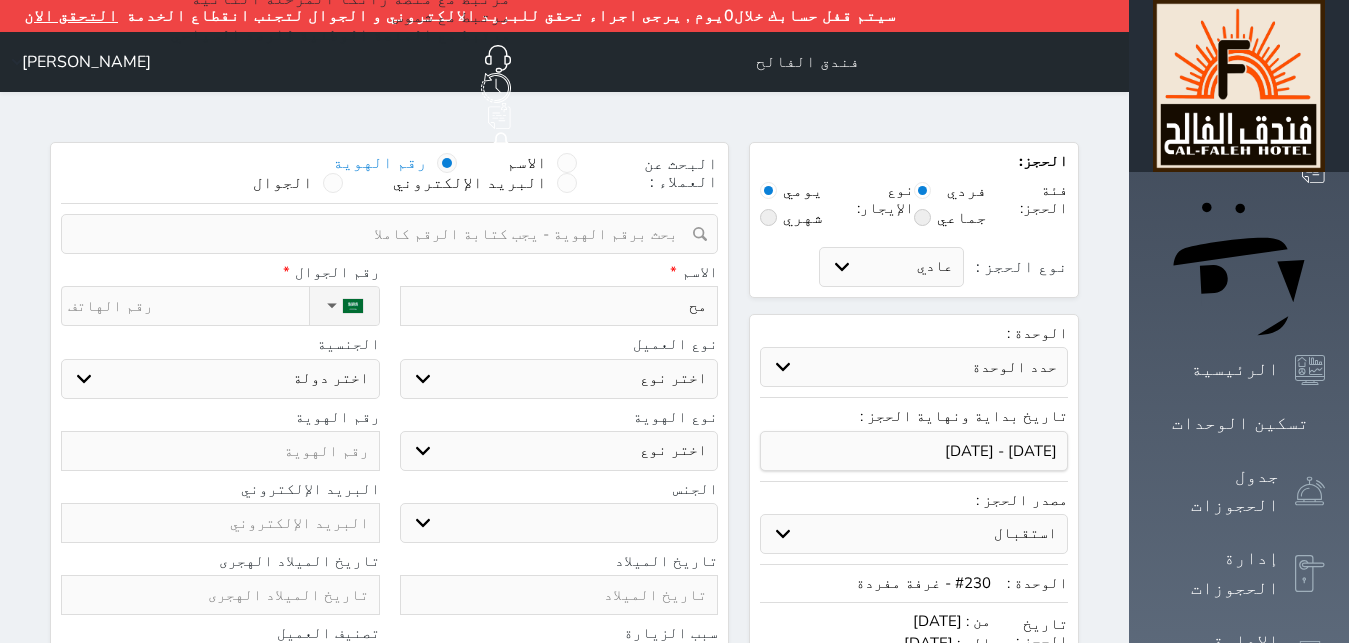 type on "محم" 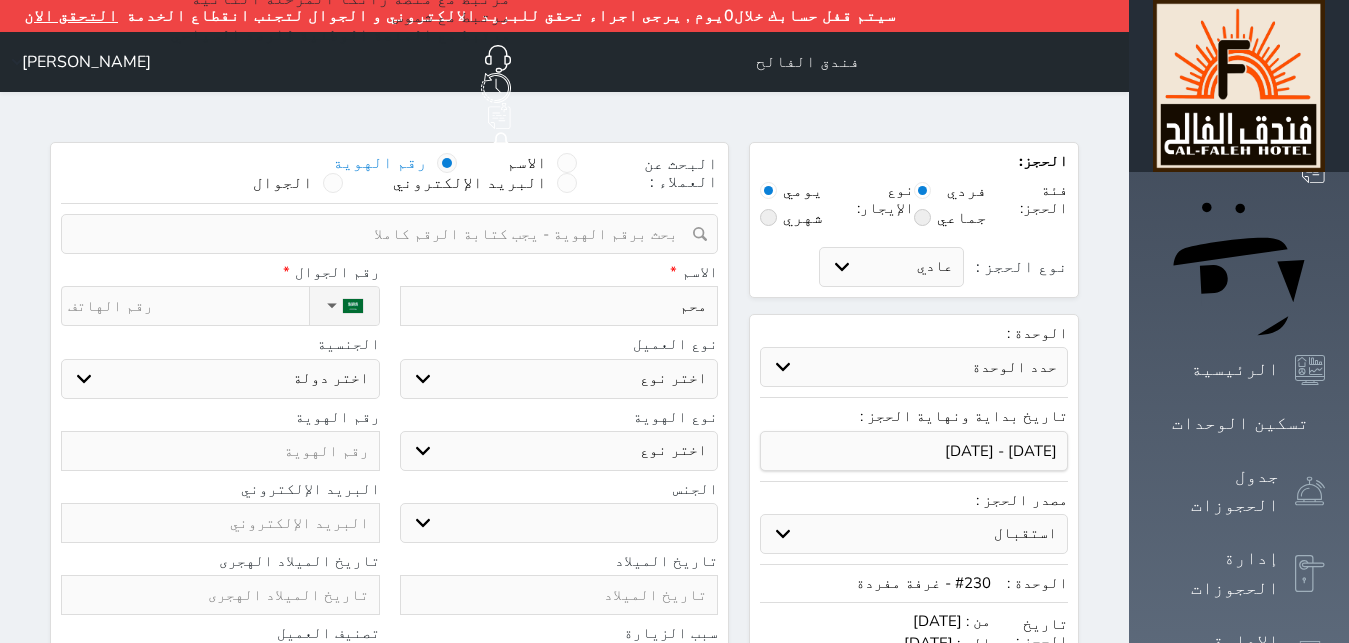 type on "[PERSON_NAME]" 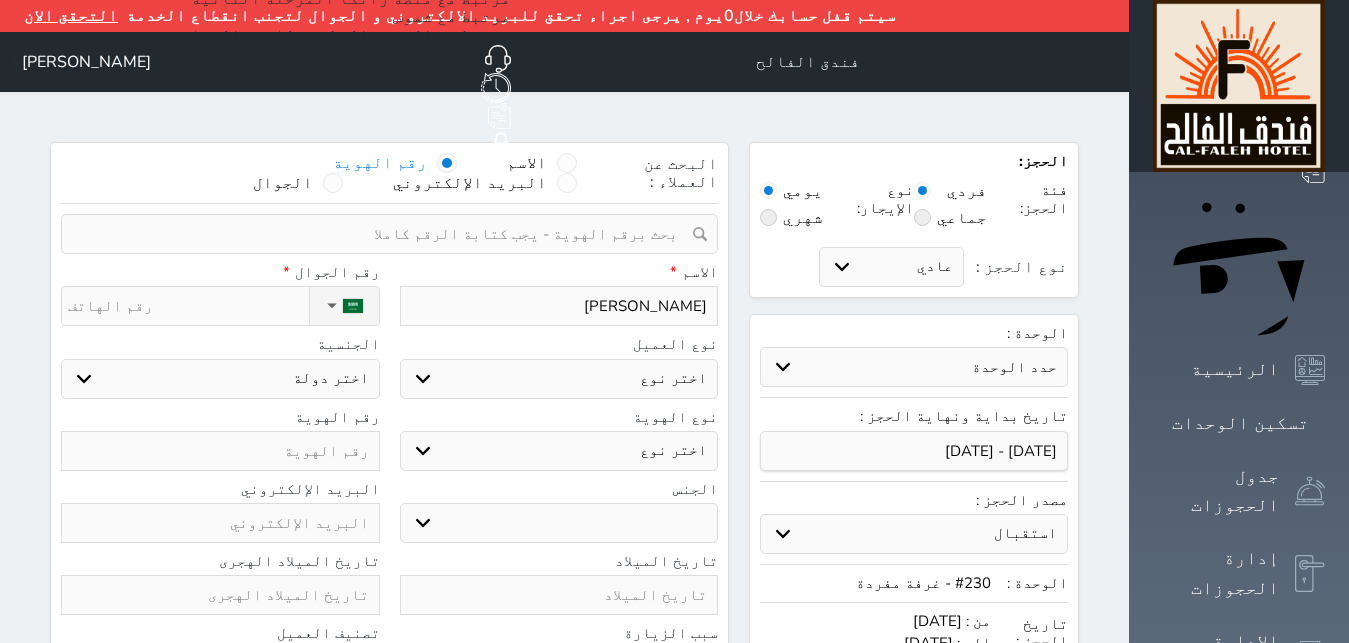 type on "[PERSON_NAME]" 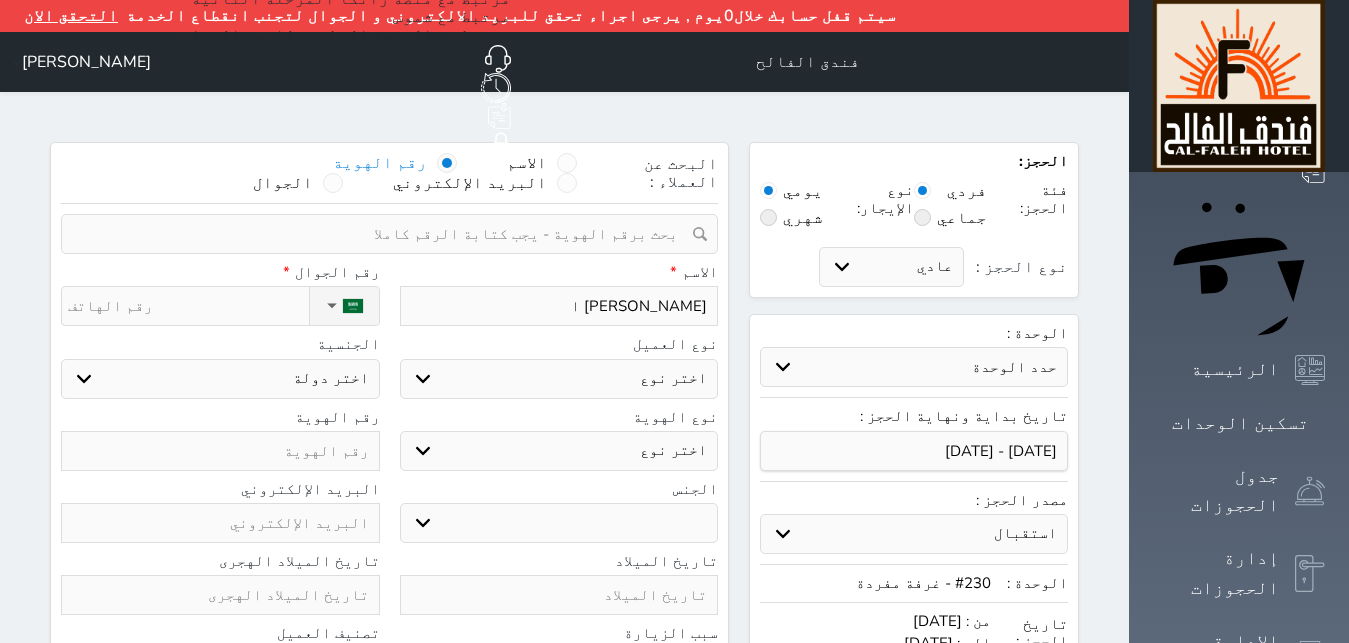 type on "[PERSON_NAME] ال" 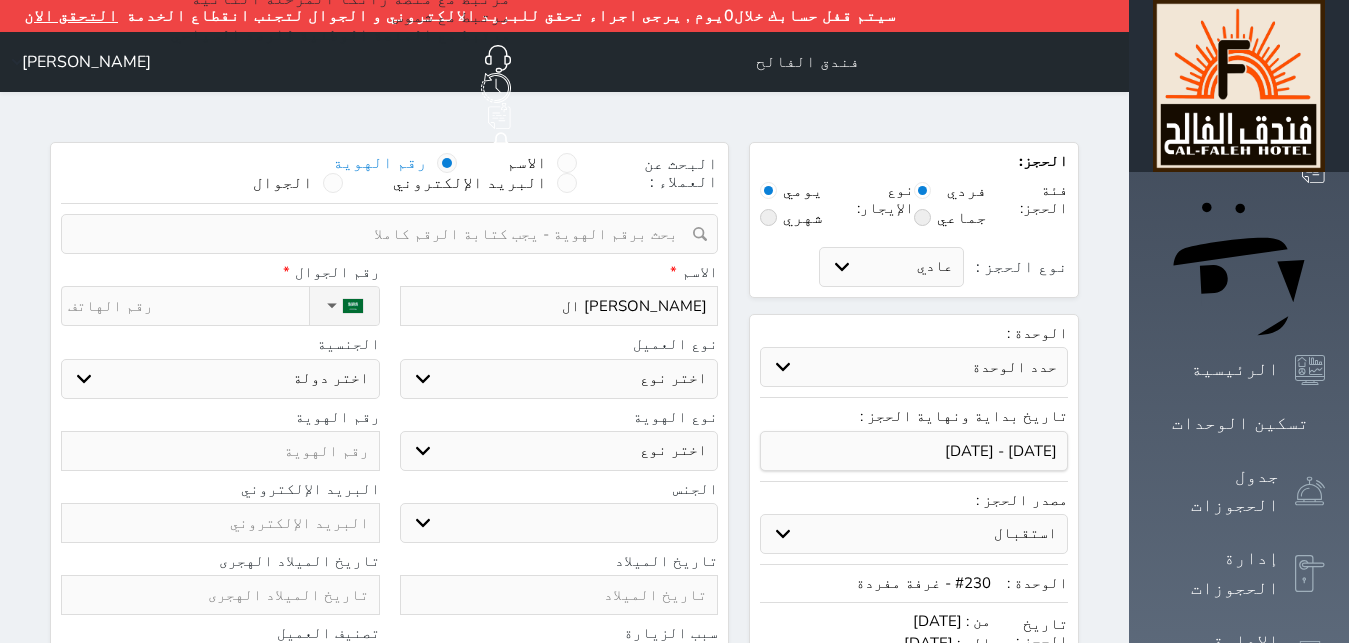 type on "[PERSON_NAME]" 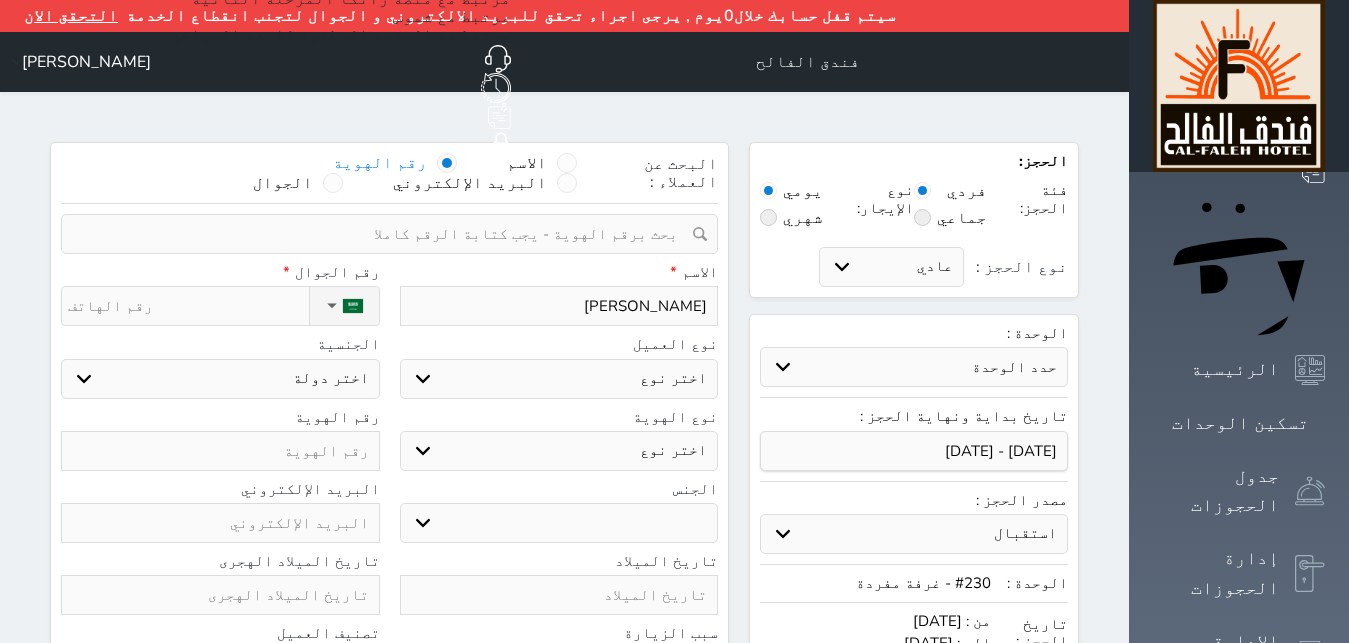 type on "[PERSON_NAME]" 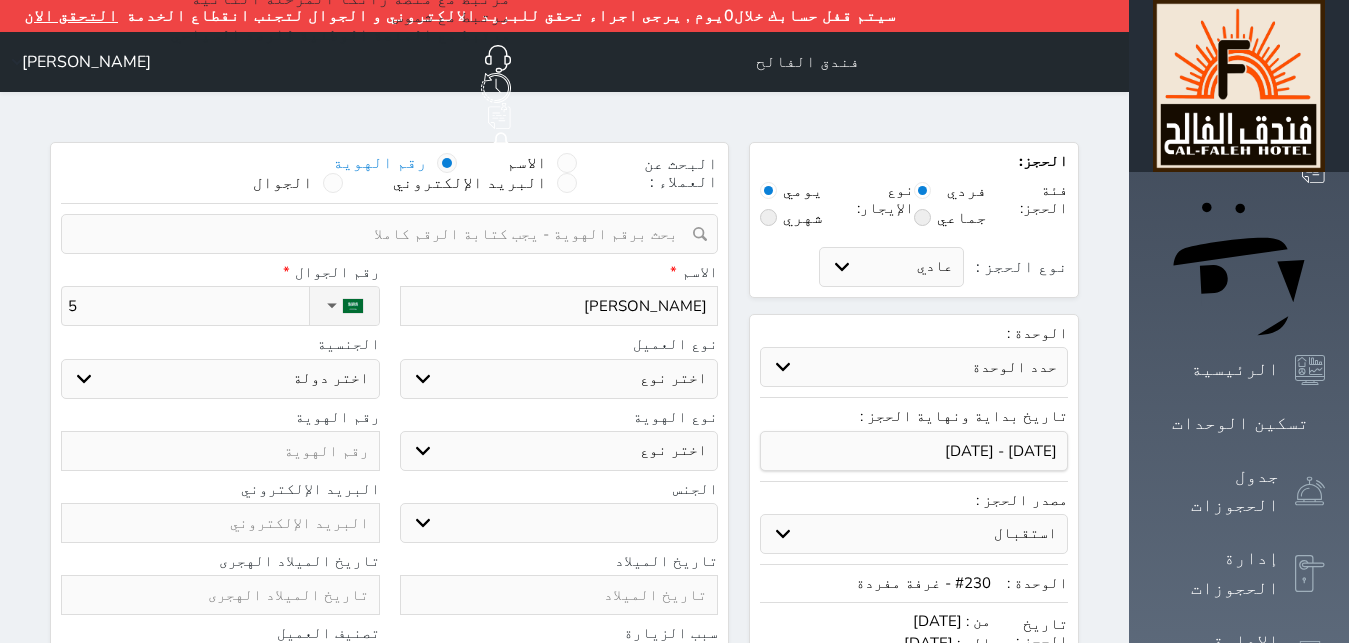 type on "56" 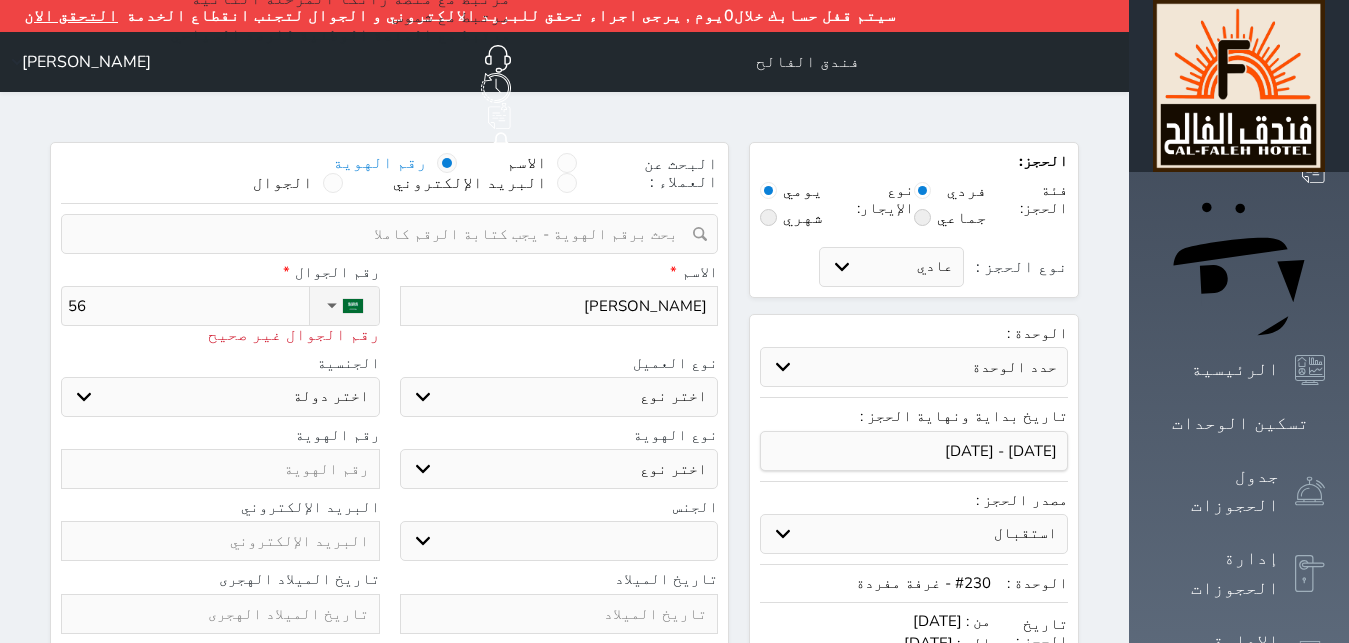 type on "561" 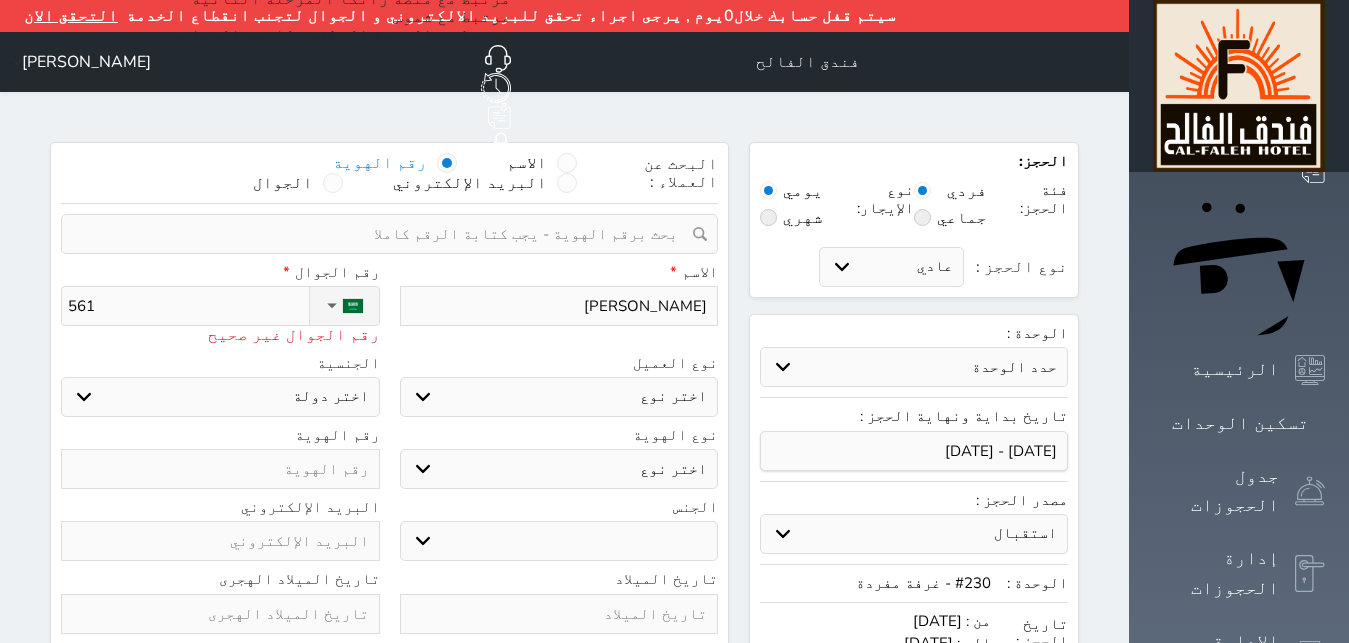 type on "5616" 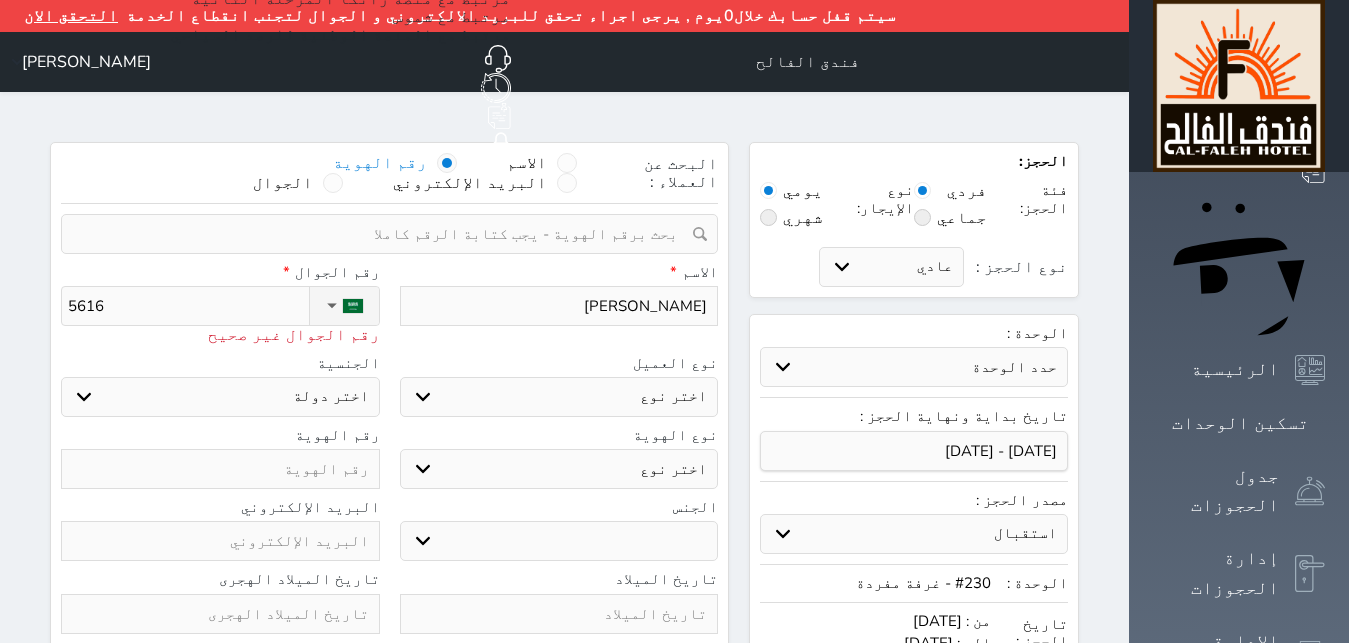 type on "56163" 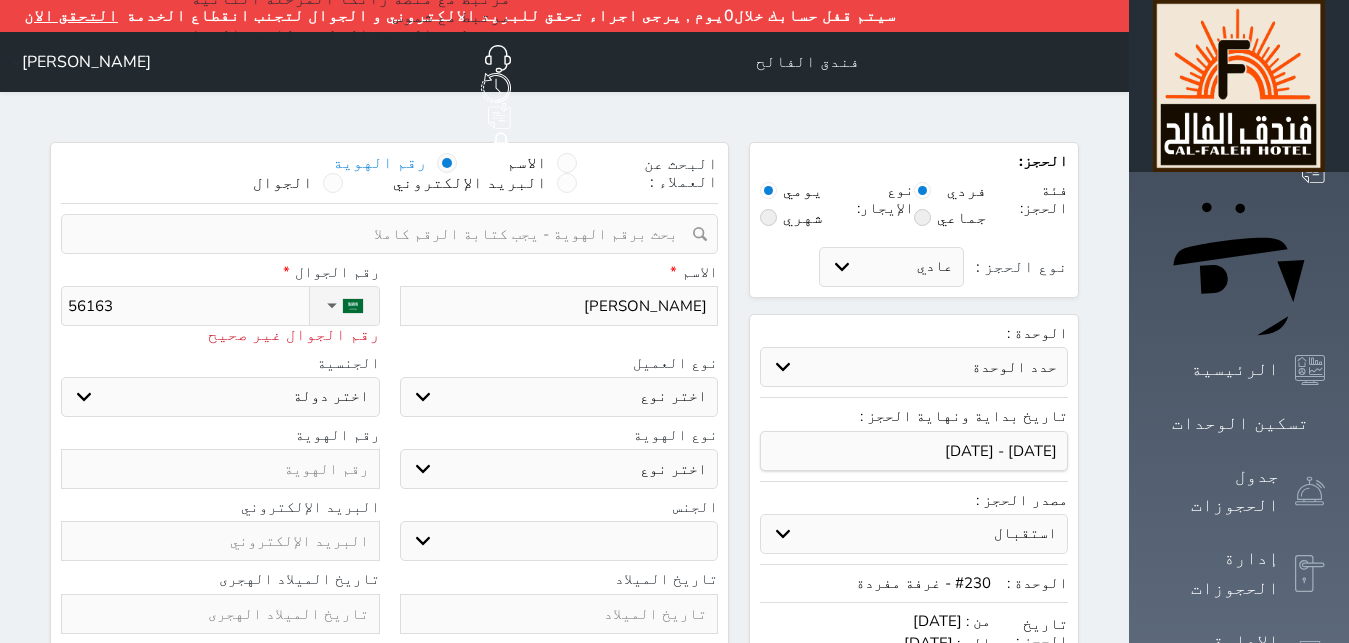 type on "561630" 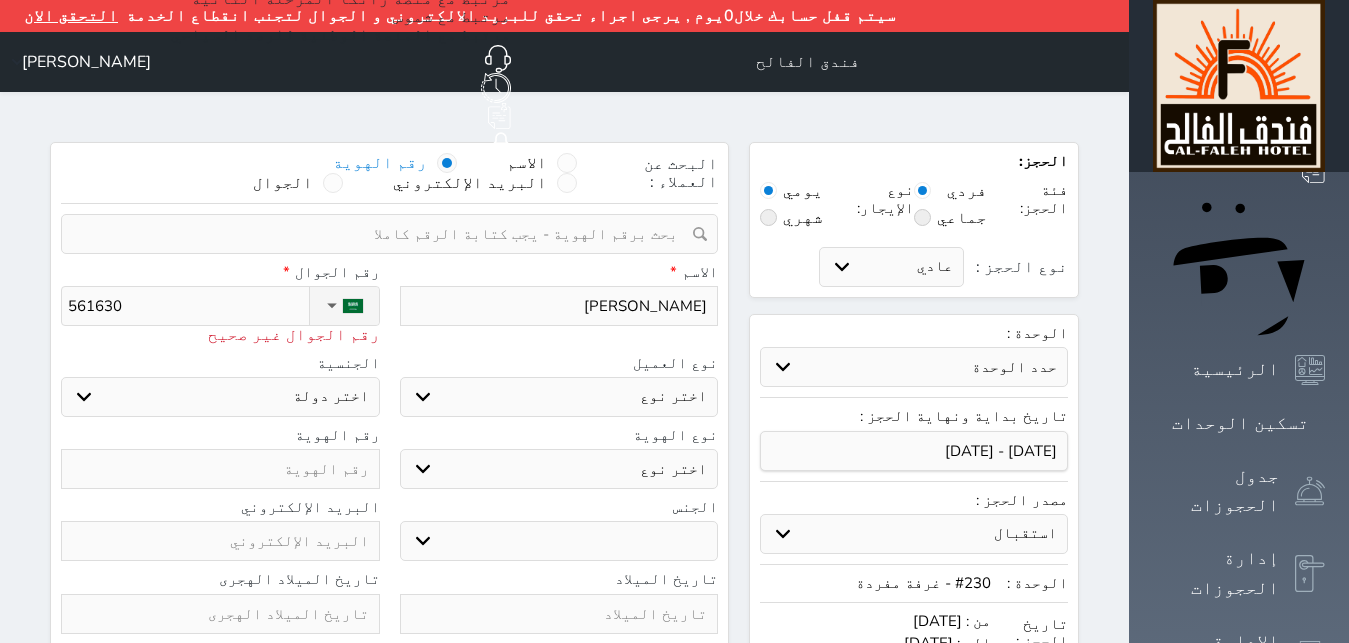 type on "5616306" 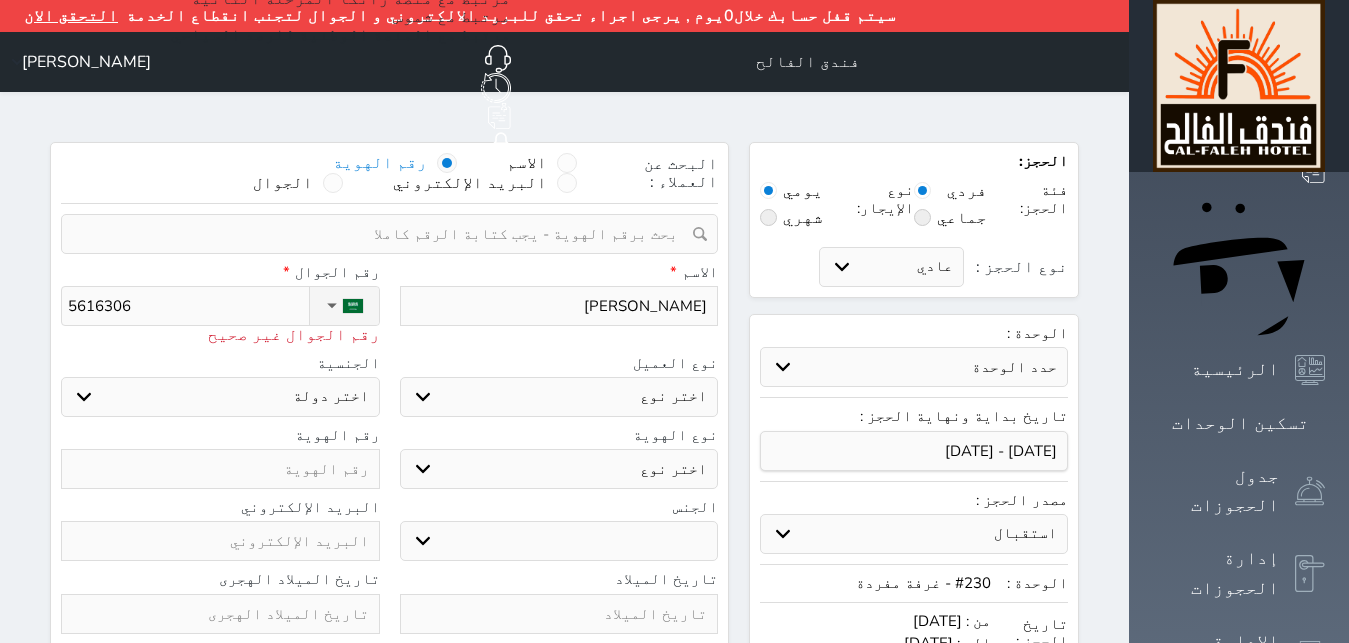 type on "56163069" 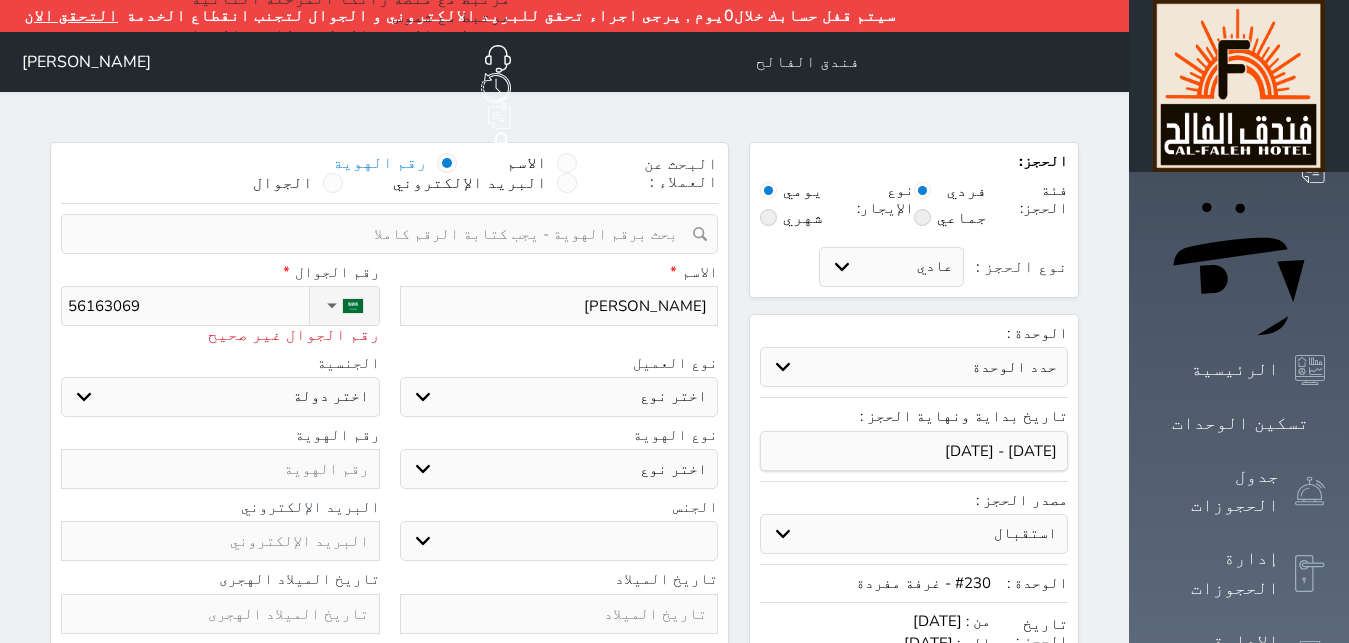 type on "[PHONE_NUMBER]" 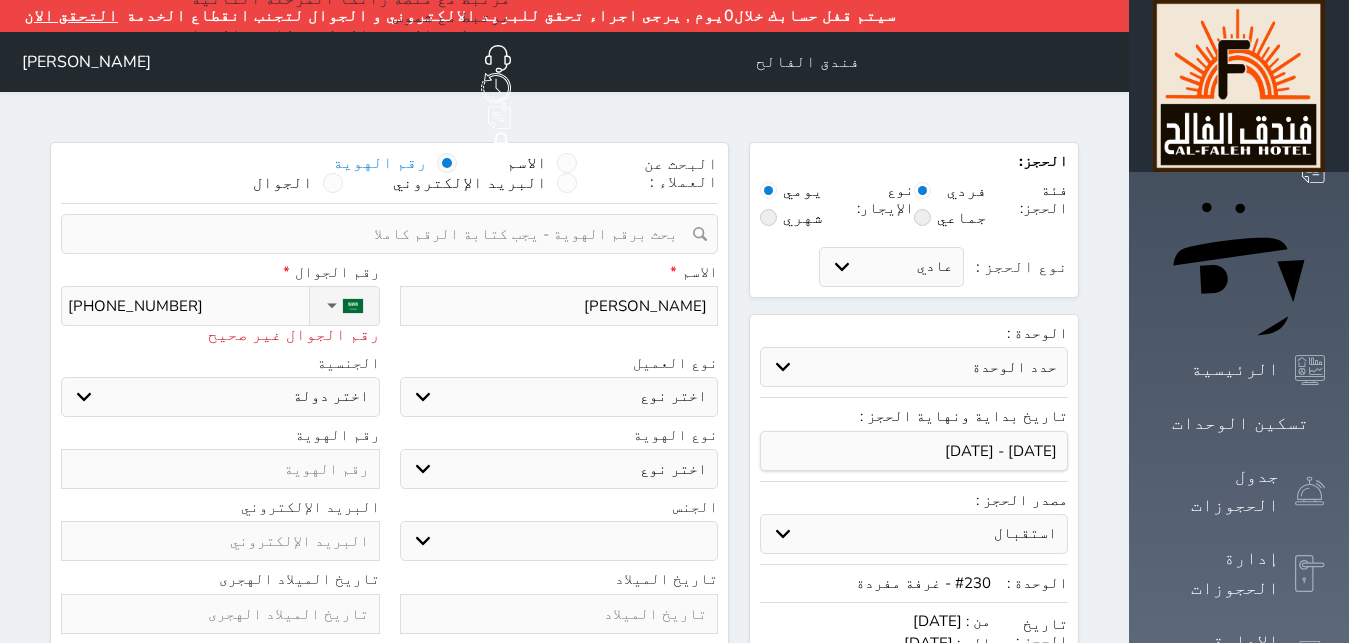 select 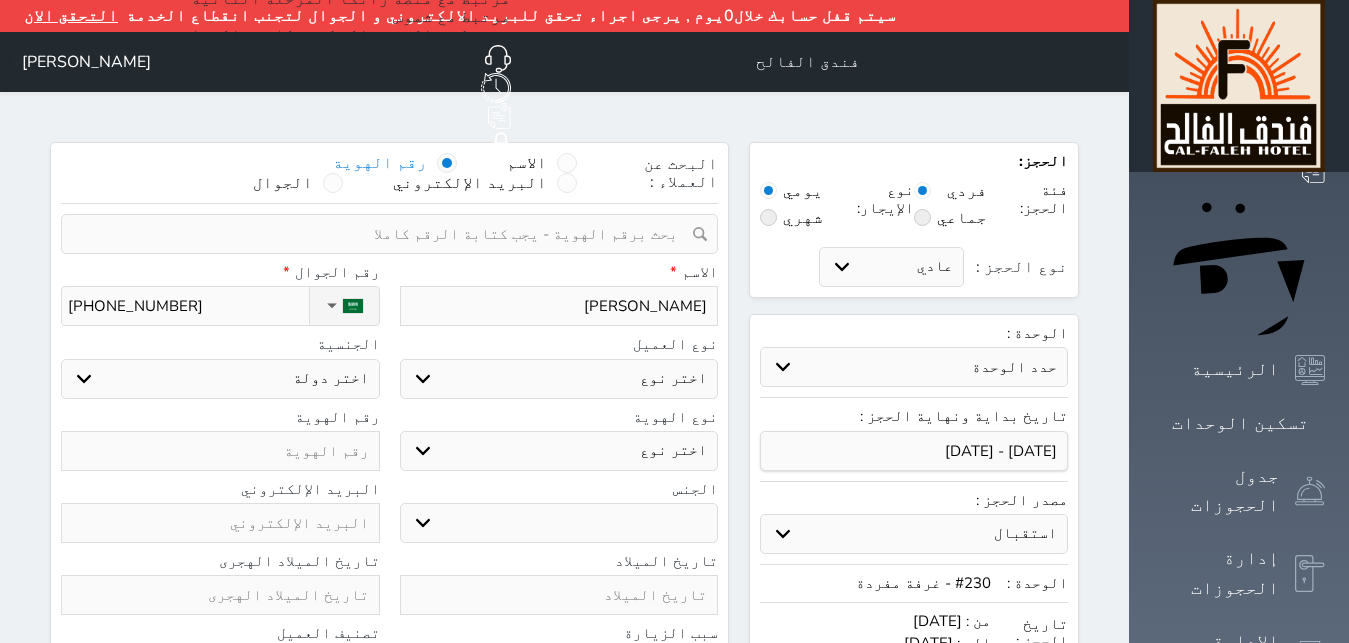 type on "[PHONE_NUMBER]" 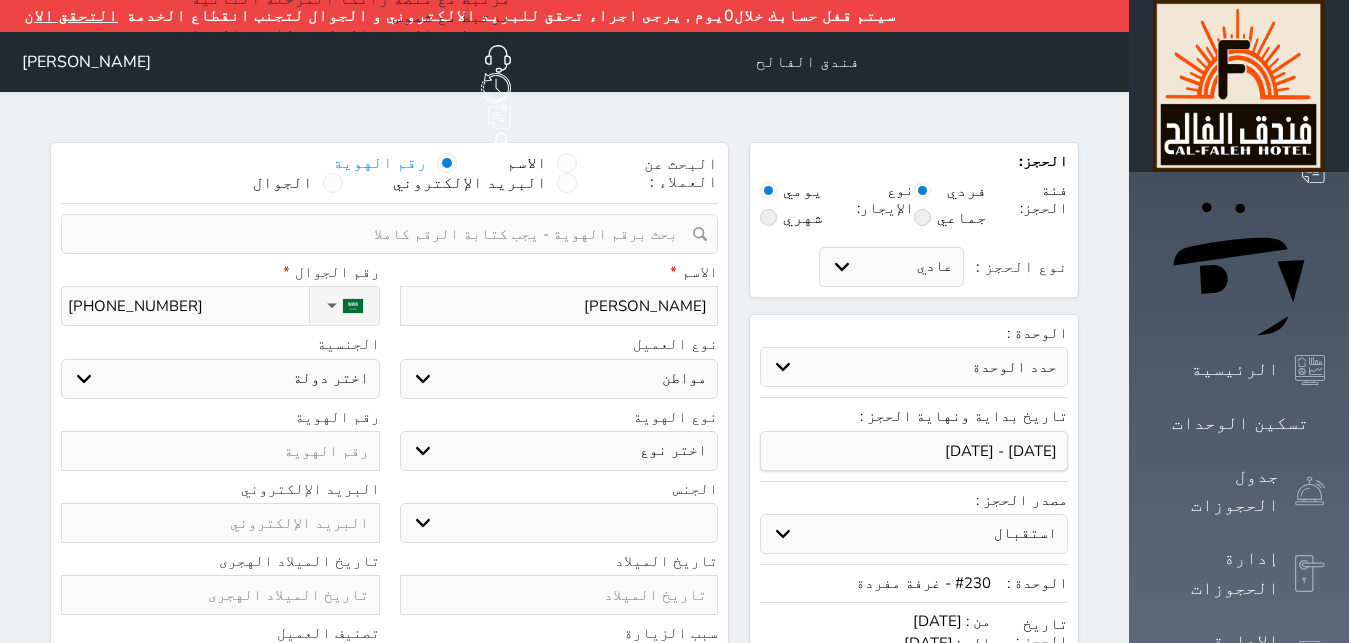 select on "113" 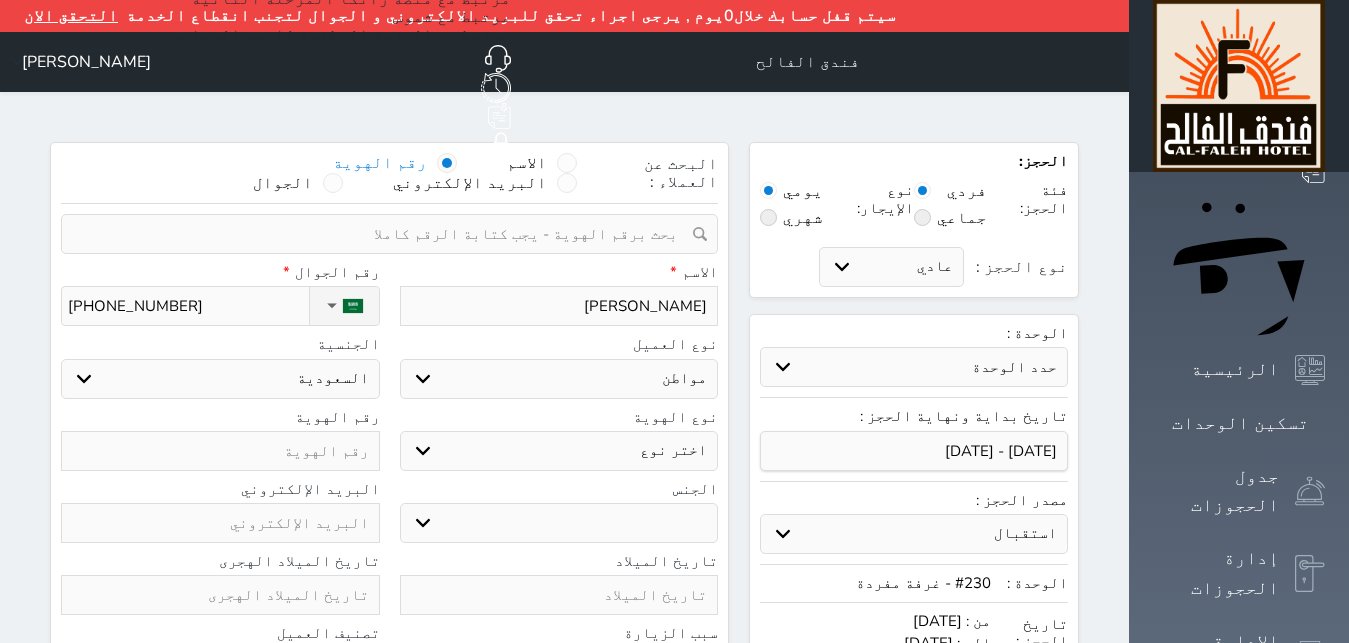 click on "اختر نوع   هوية وطنية هوية عائلية جواز السفر" at bounding box center (559, 451) 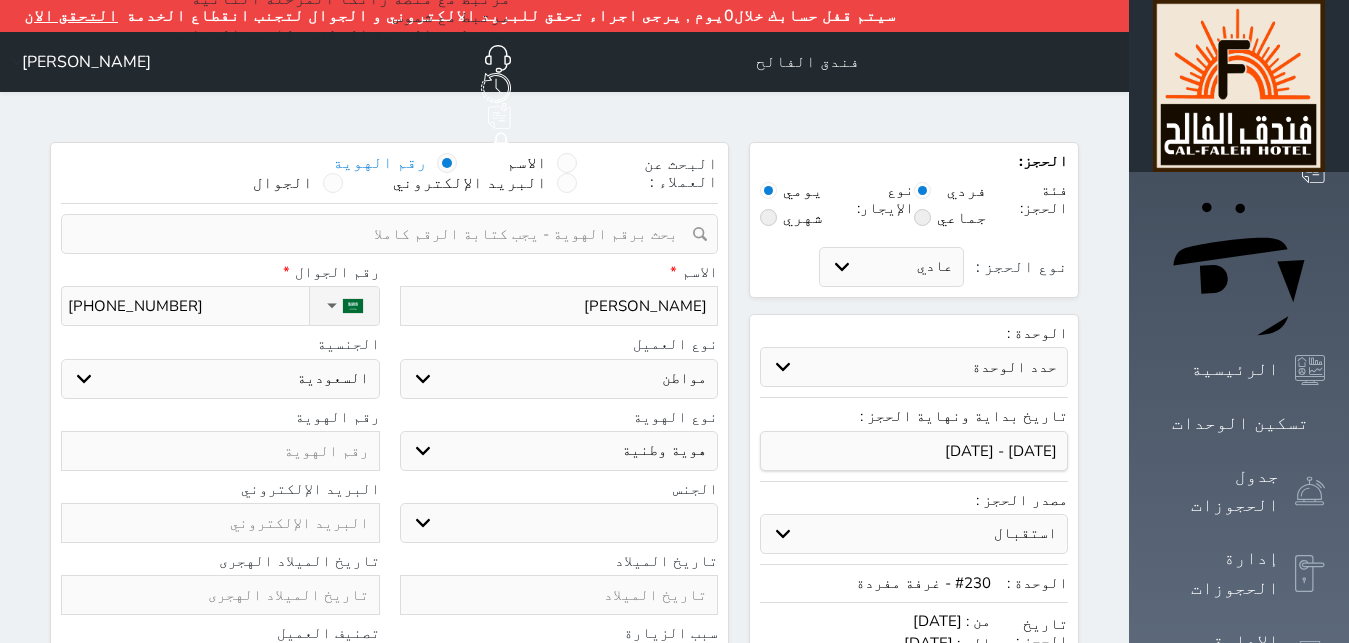 select 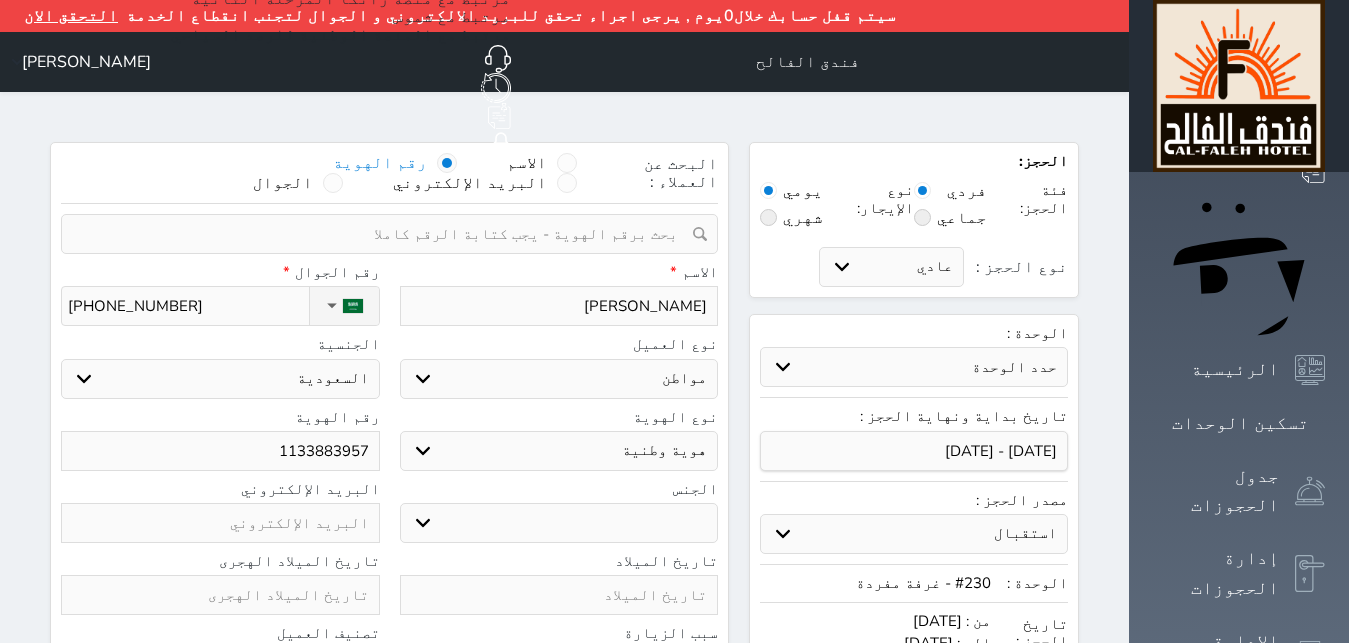 click on "ذكر   انثى" at bounding box center [559, 523] 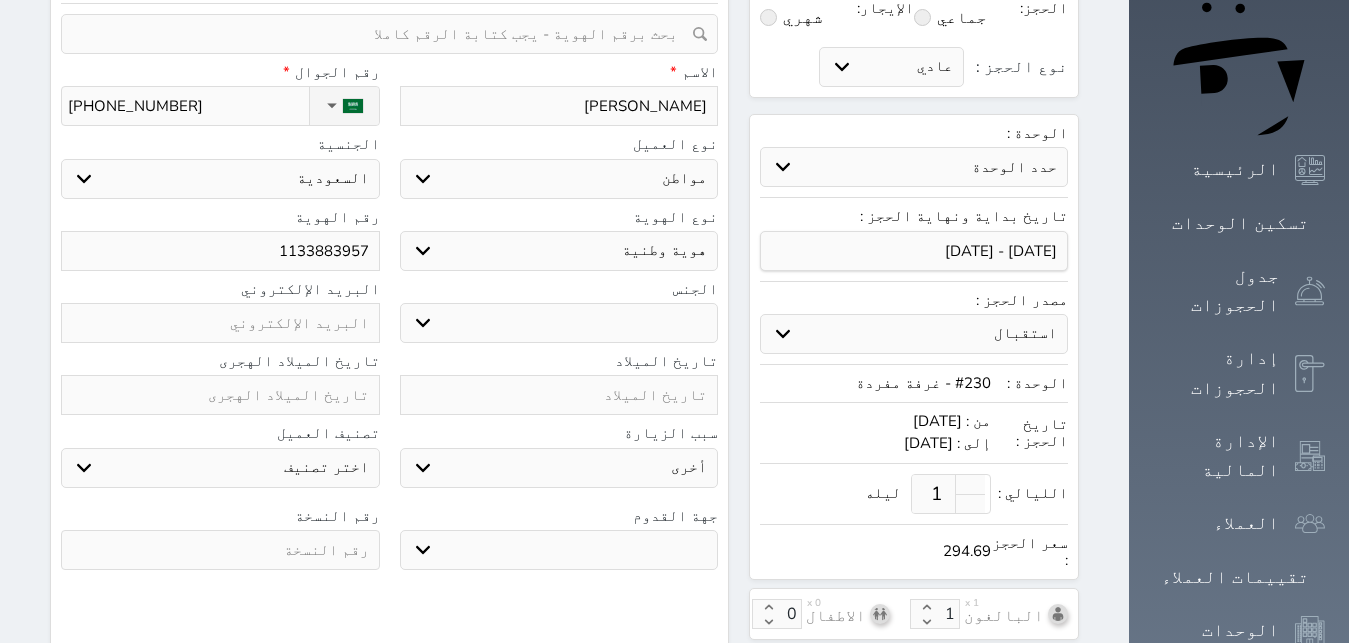 scroll, scrollTop: 204, scrollLeft: 0, axis: vertical 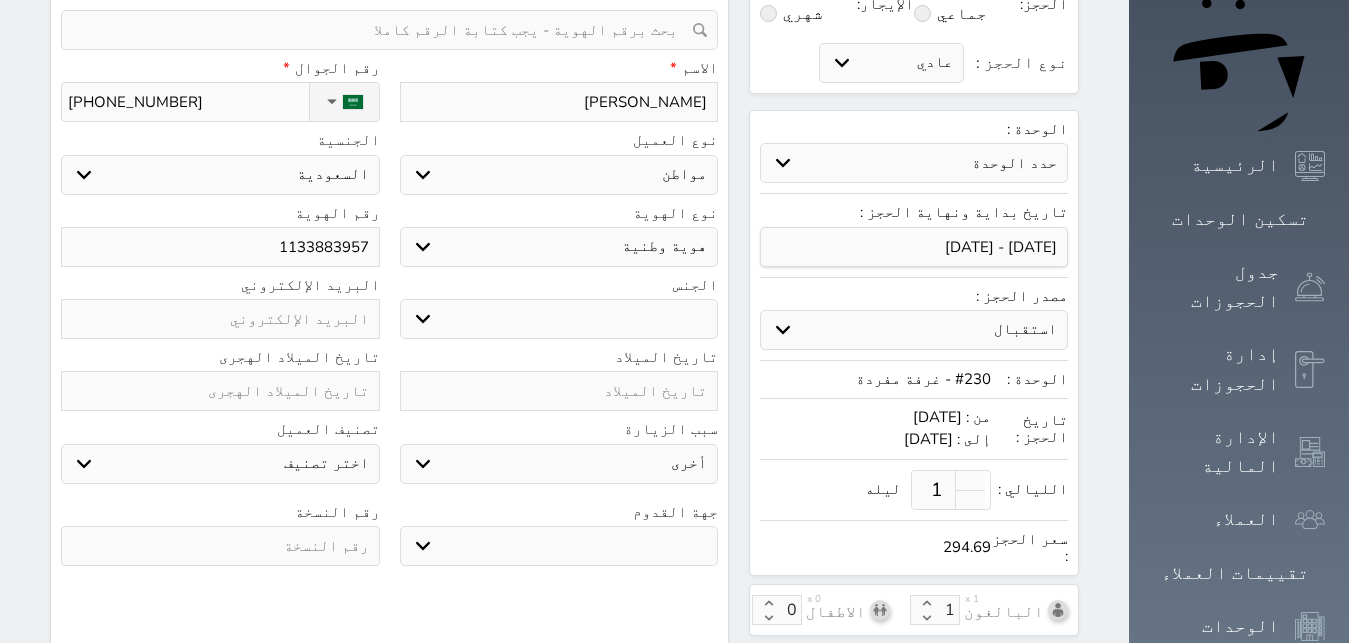 click at bounding box center (220, 391) 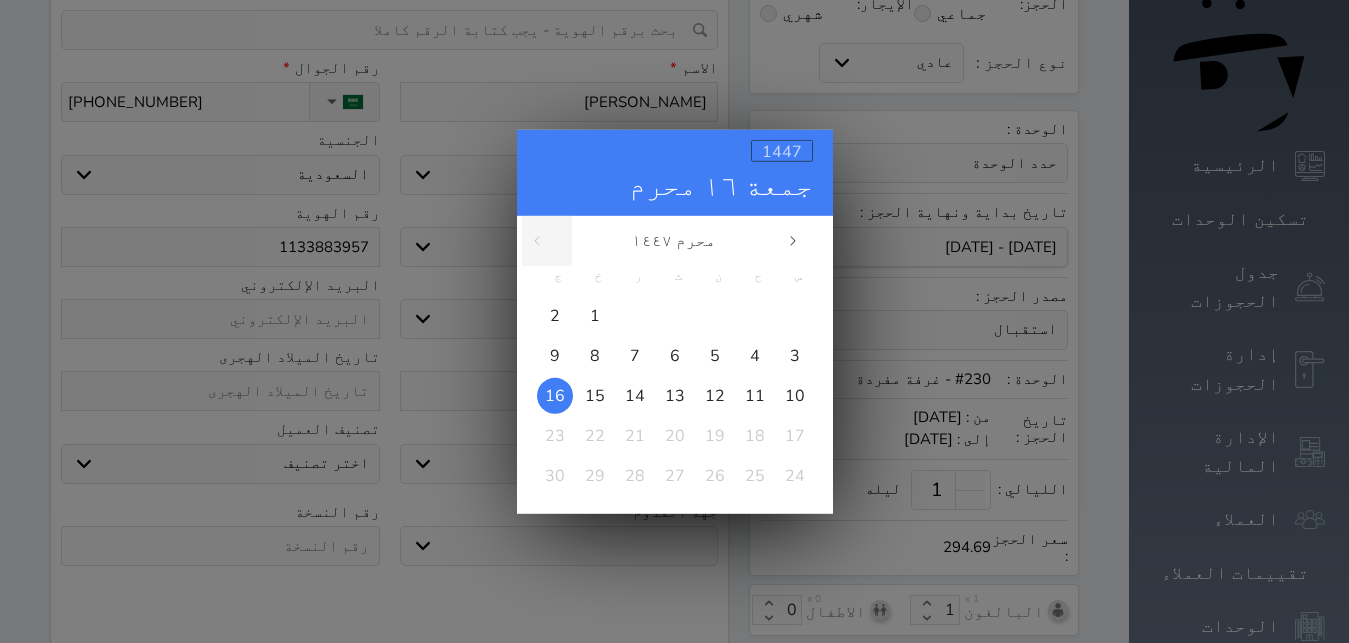 click on "1447" at bounding box center [782, 151] 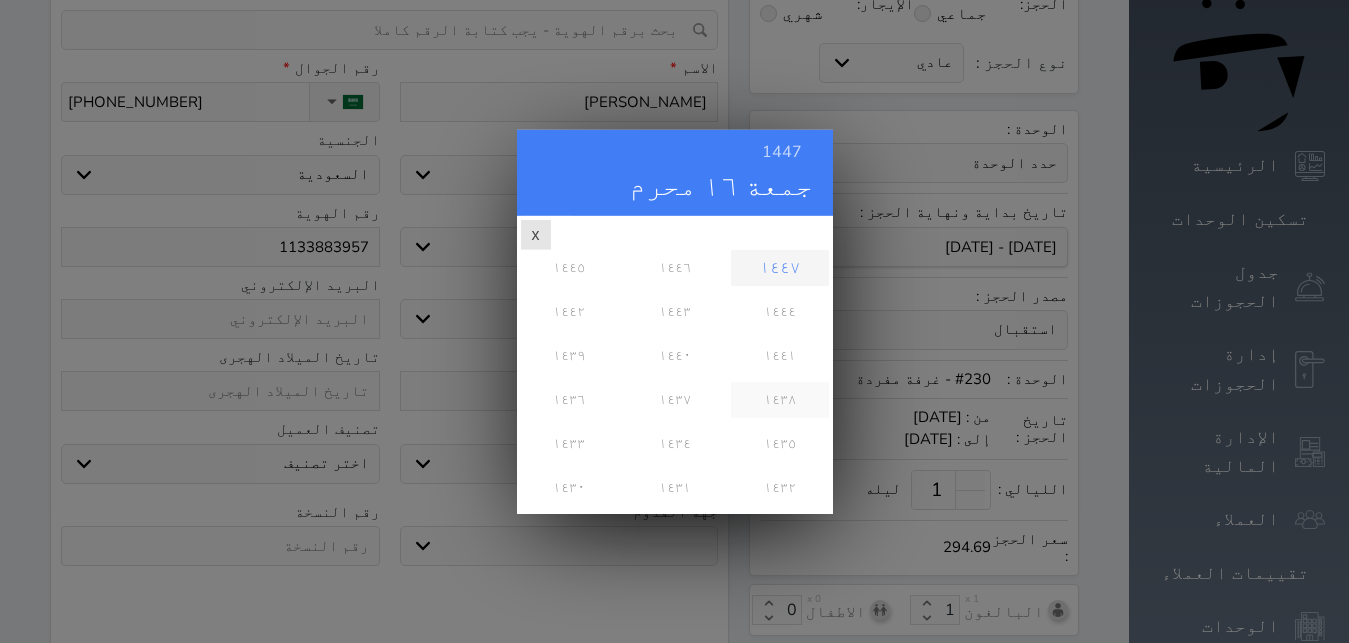 scroll, scrollTop: 162, scrollLeft: 0, axis: vertical 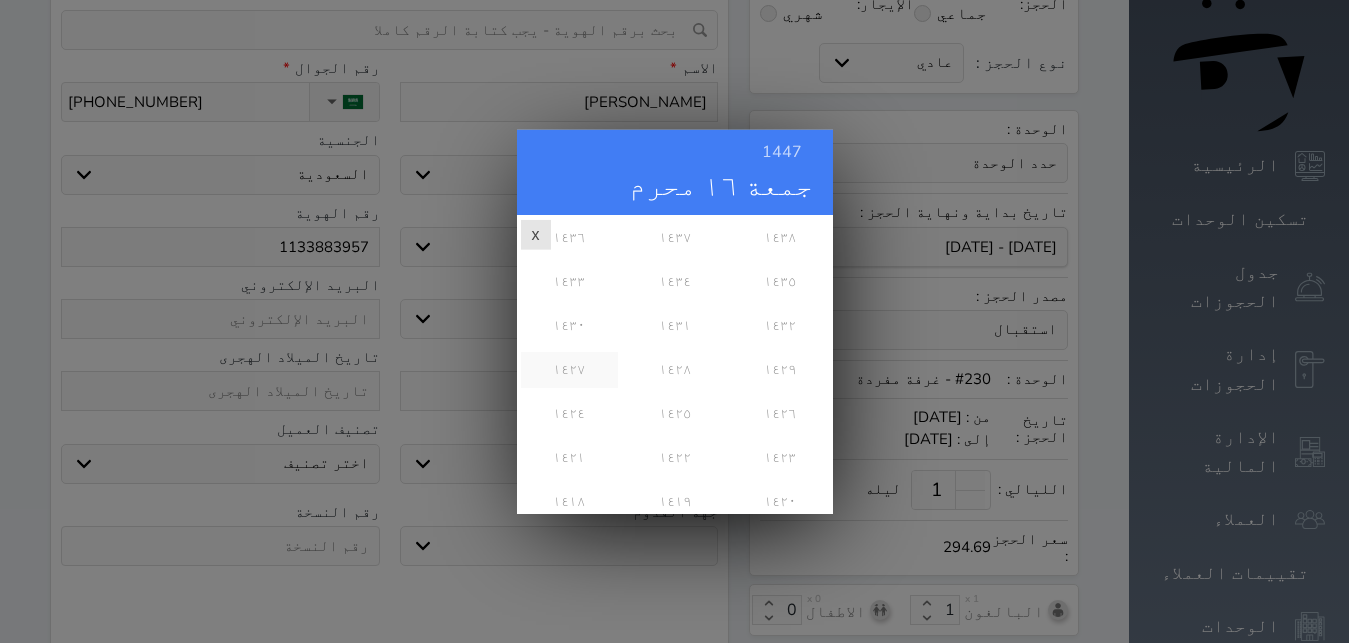 click on "١٤٢٧" at bounding box center [569, 369] 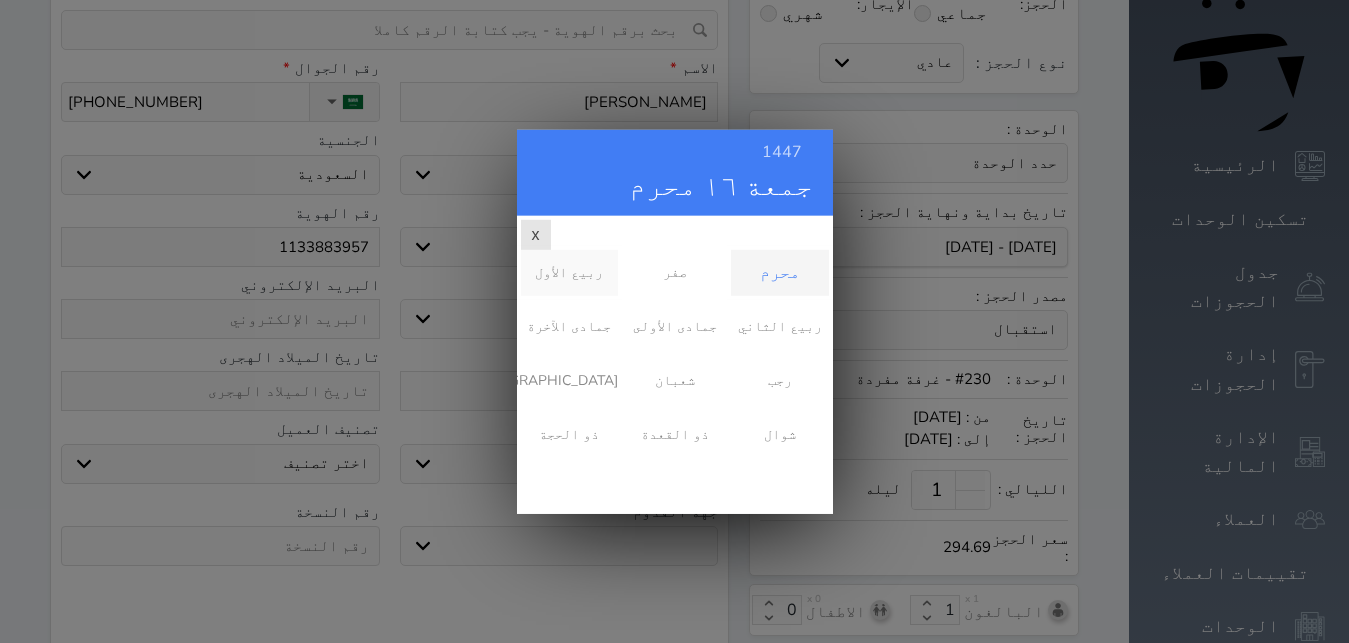 click on "ربيع الأول" at bounding box center [569, 272] 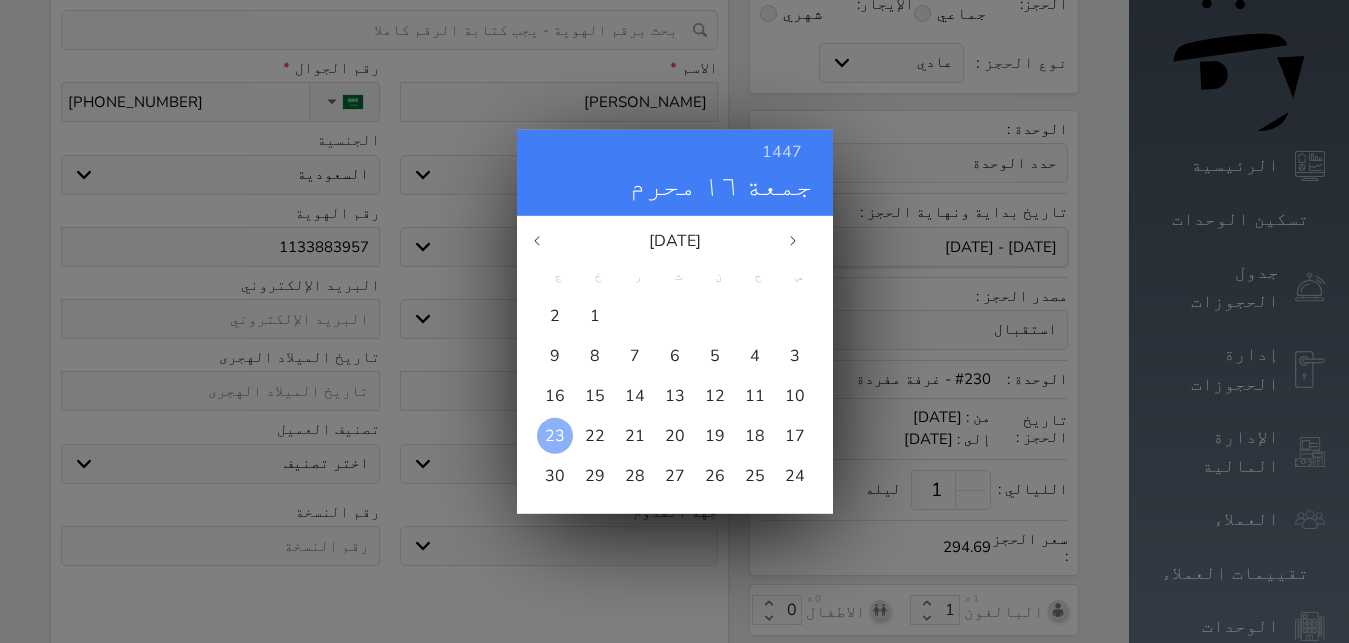 click on "23" at bounding box center (555, 435) 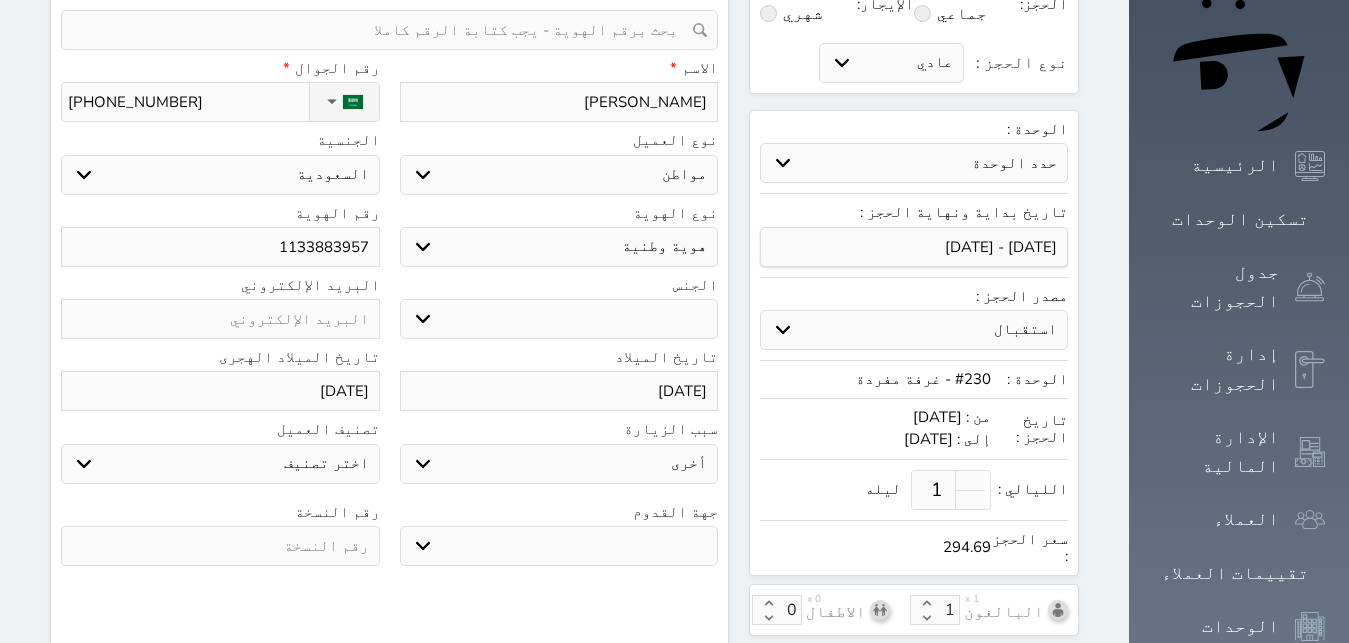 click on "جو بحر ارض" at bounding box center [559, 546] 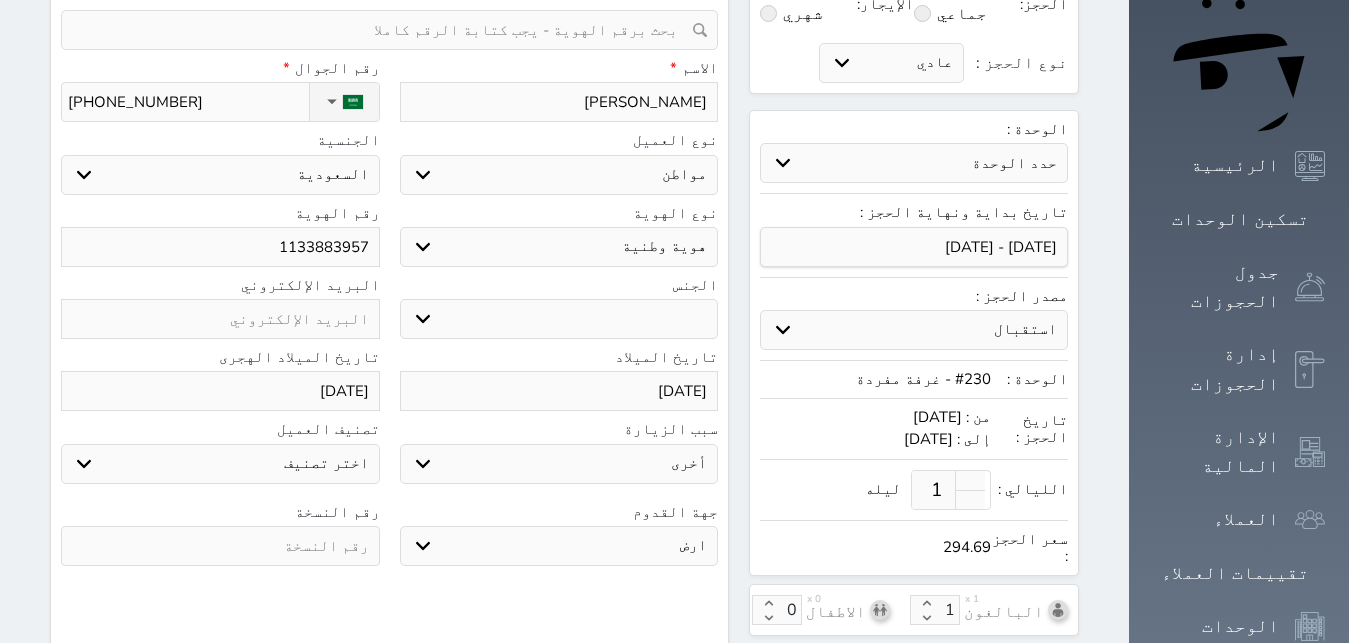 click at bounding box center [220, 546] 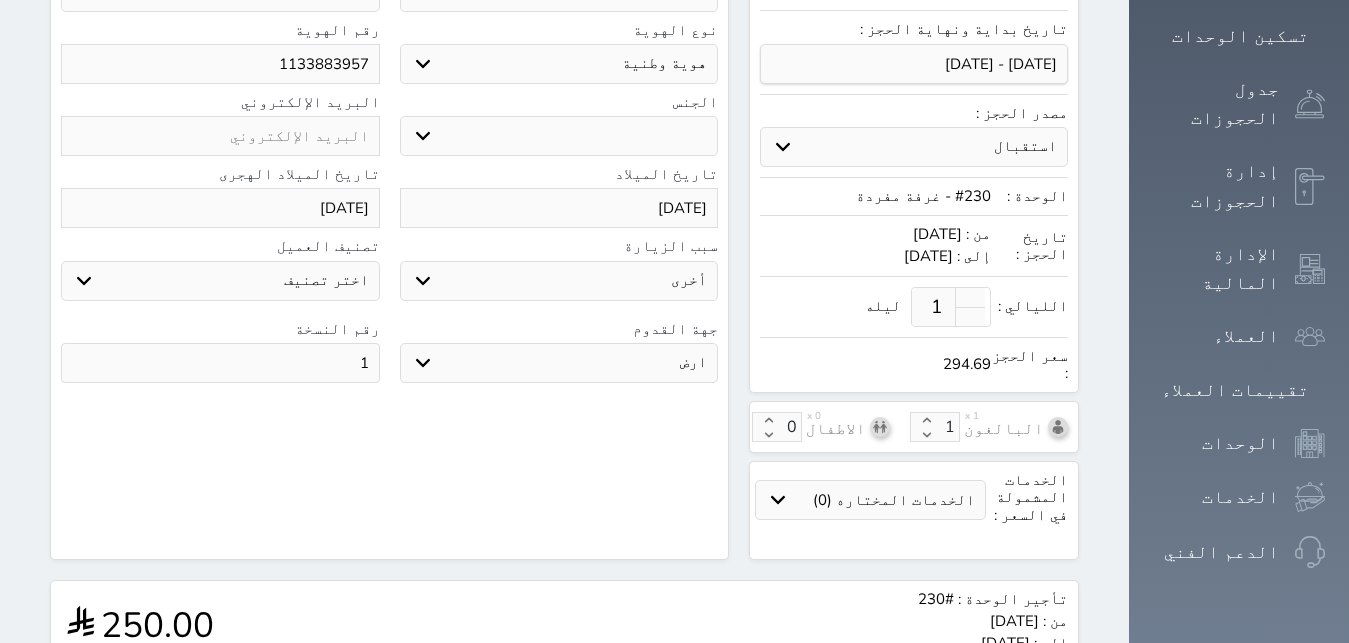 scroll, scrollTop: 638, scrollLeft: 0, axis: vertical 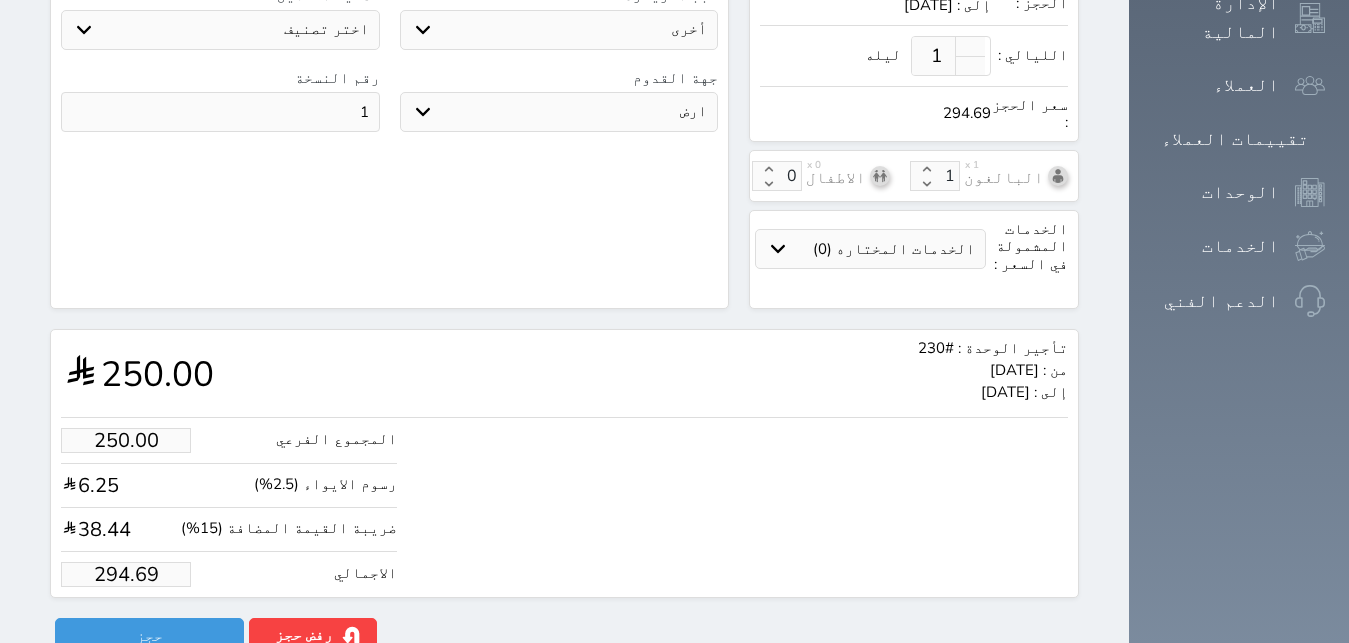 drag, startPoint x: 53, startPoint y: 540, endPoint x: 293, endPoint y: 553, distance: 240.35182 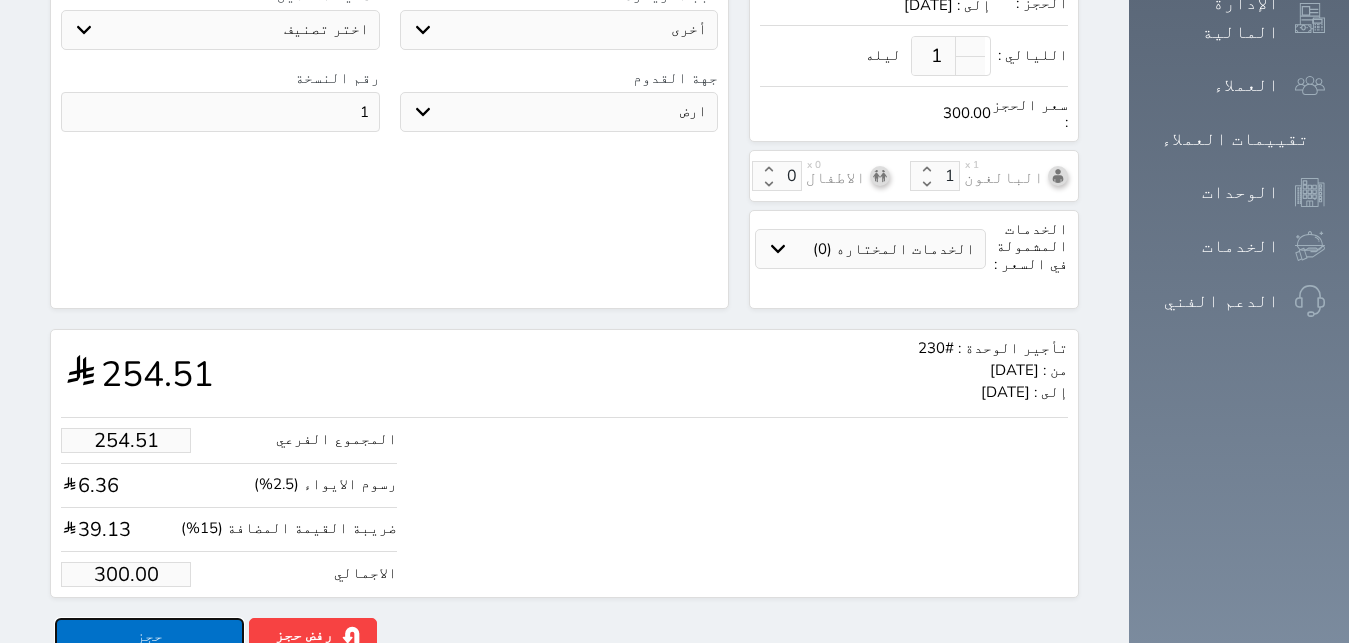 click on "حجز" at bounding box center (149, 635) 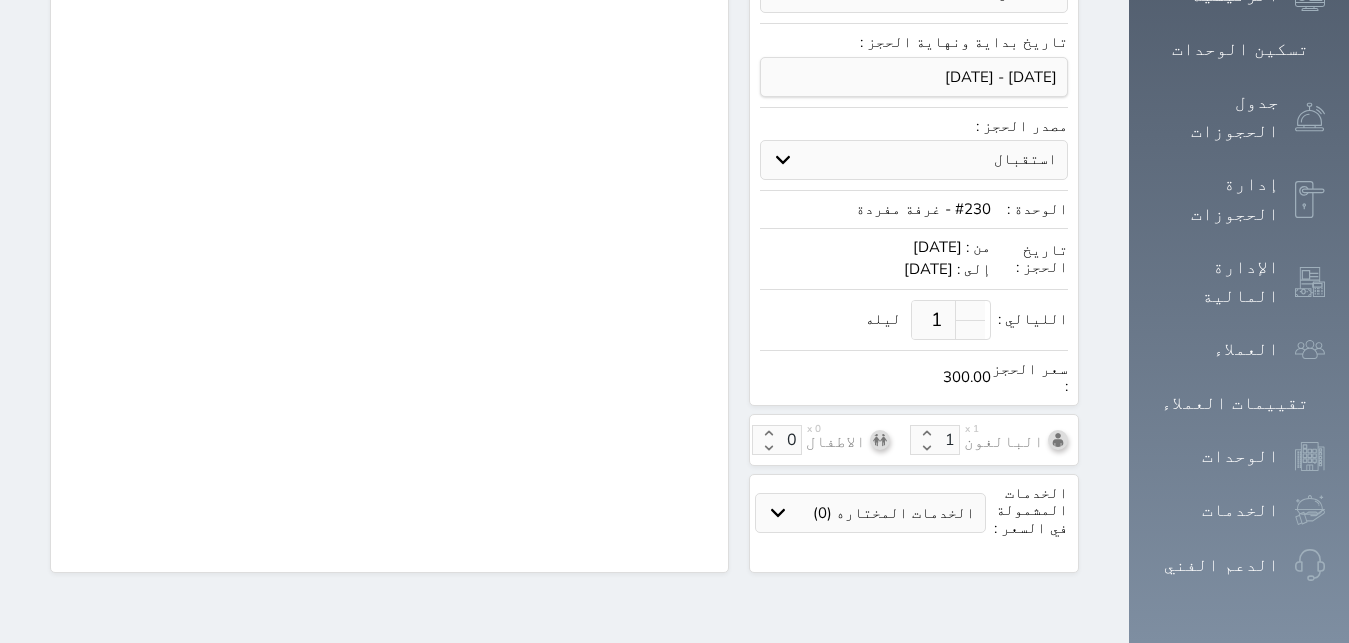scroll, scrollTop: 299, scrollLeft: 0, axis: vertical 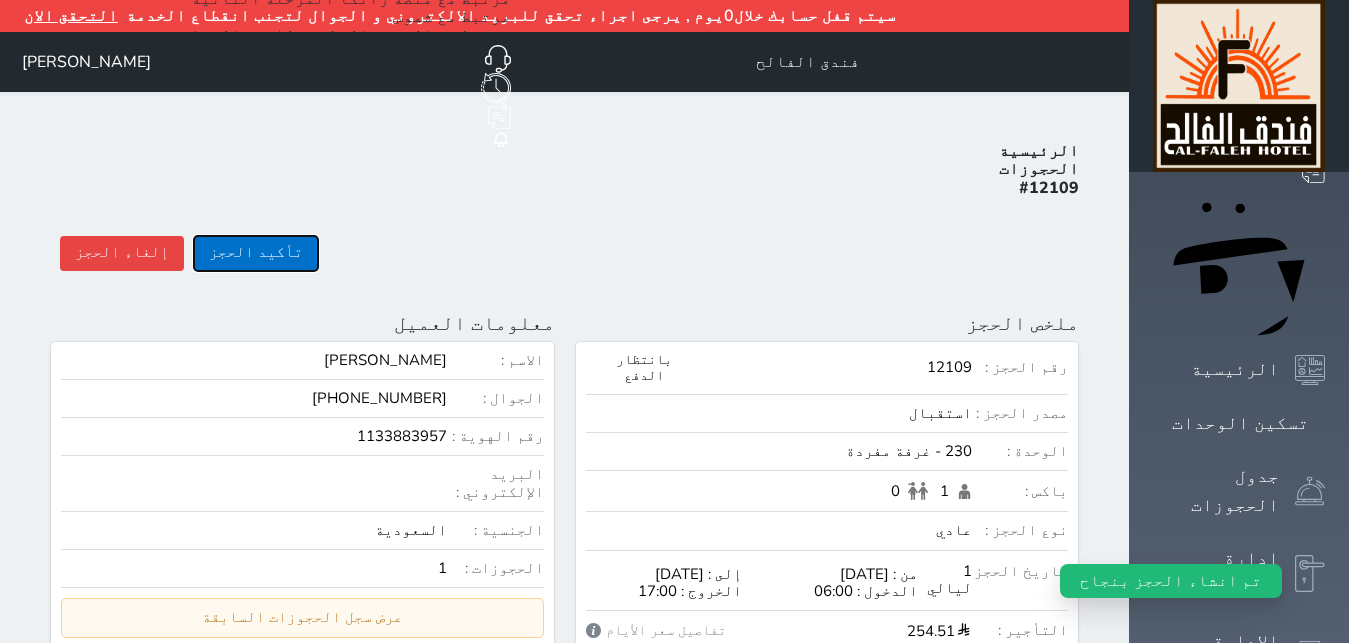 click on "تأكيد الحجز" at bounding box center [256, 253] 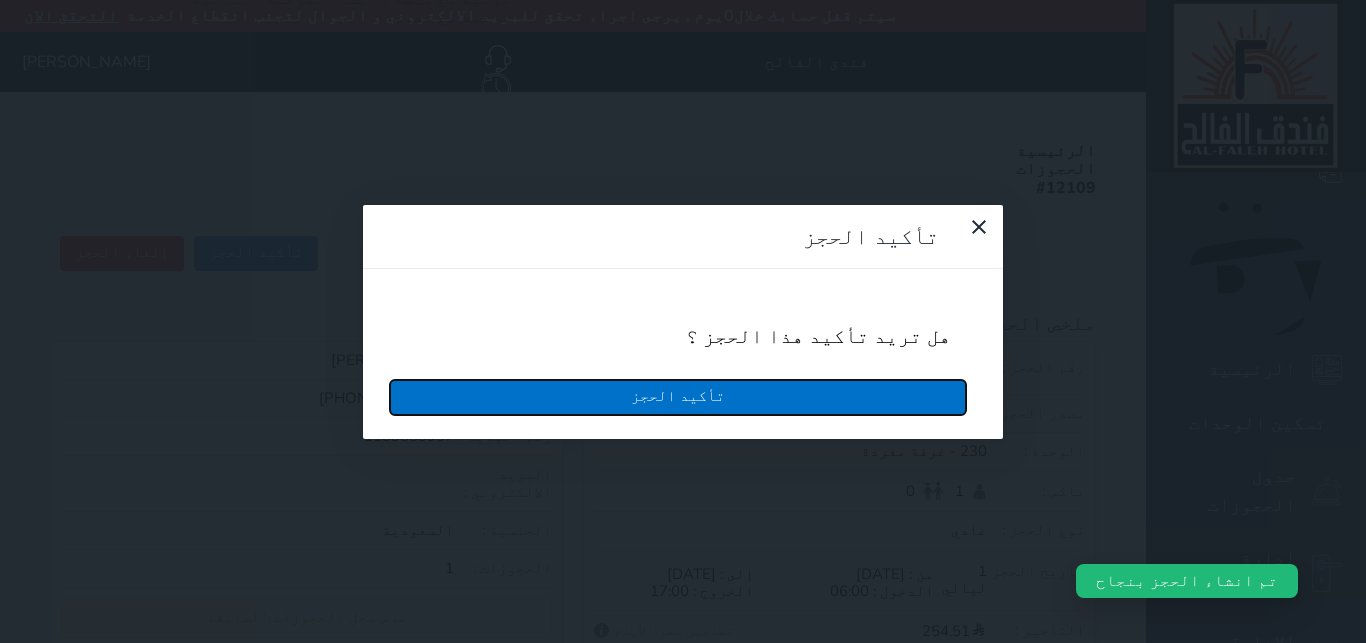 click on "تأكيد الحجز" at bounding box center (678, 397) 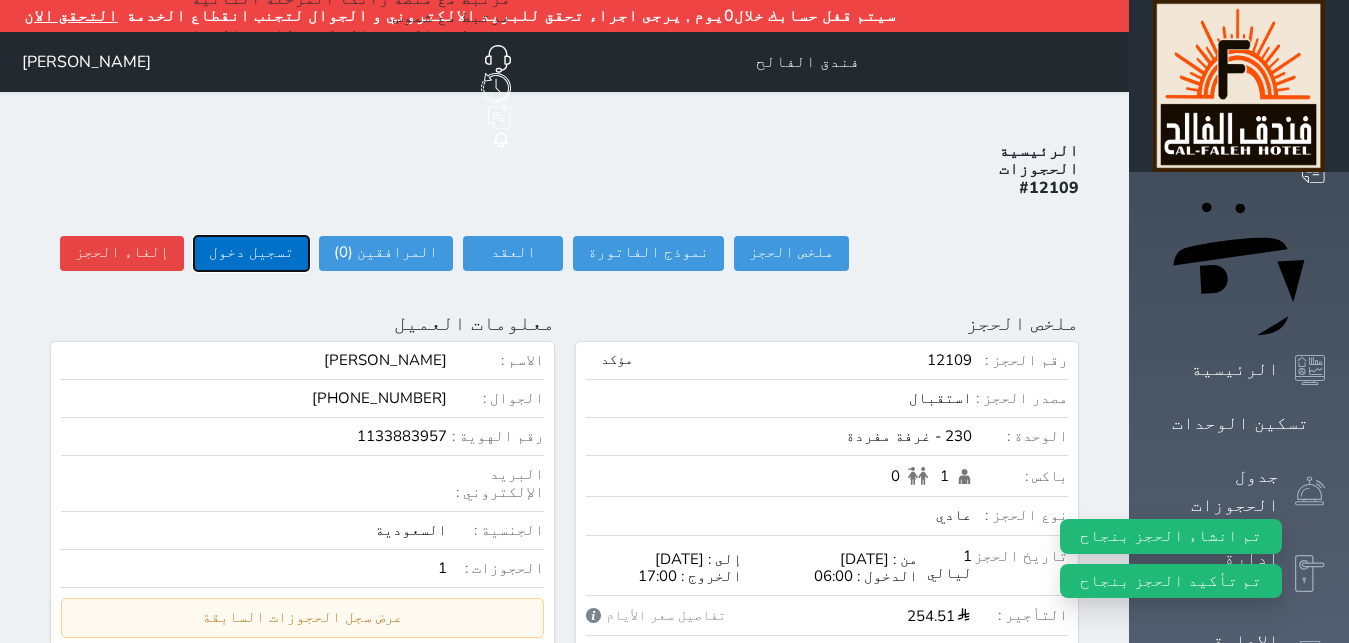 click on "تسجيل دخول" at bounding box center (251, 253) 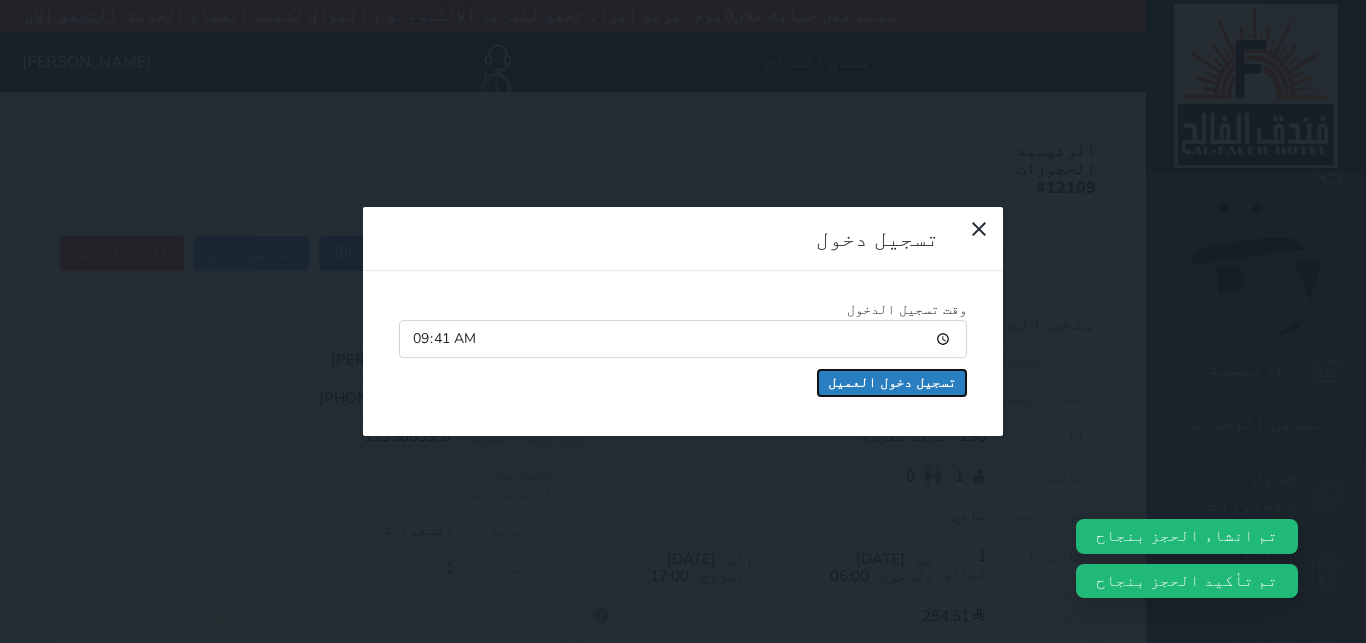click on "تسجيل دخول العميل" at bounding box center [892, 383] 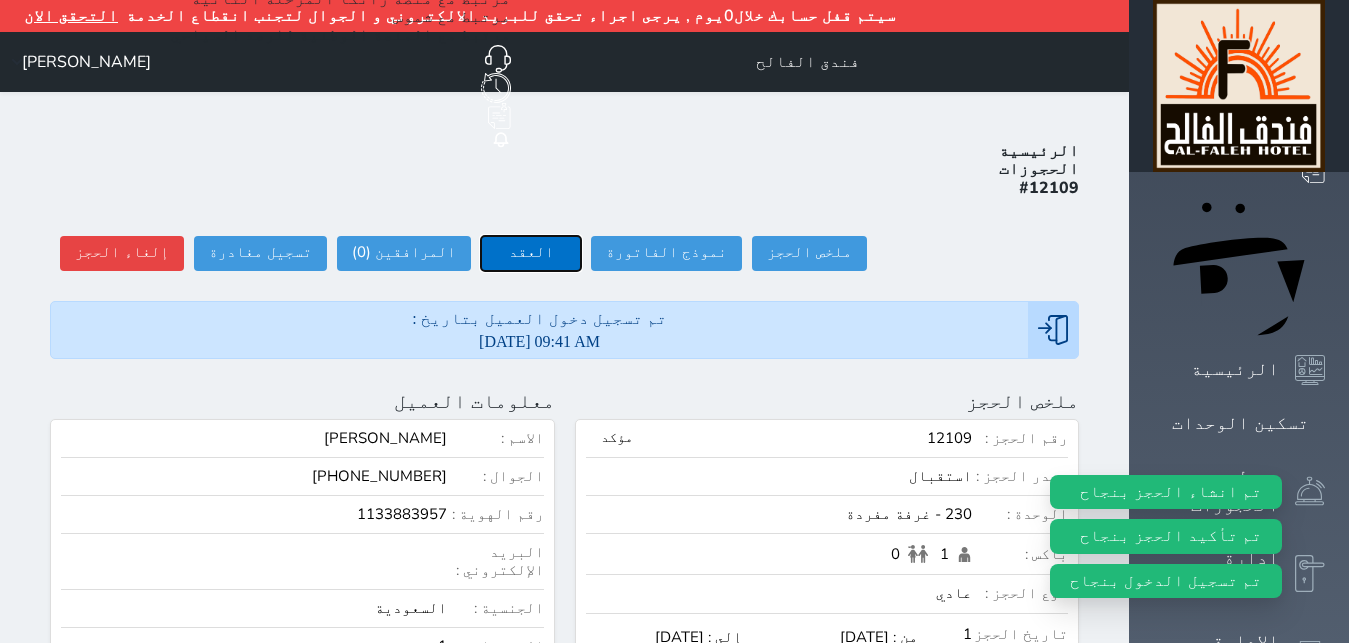 click on "العقد" at bounding box center (531, 253) 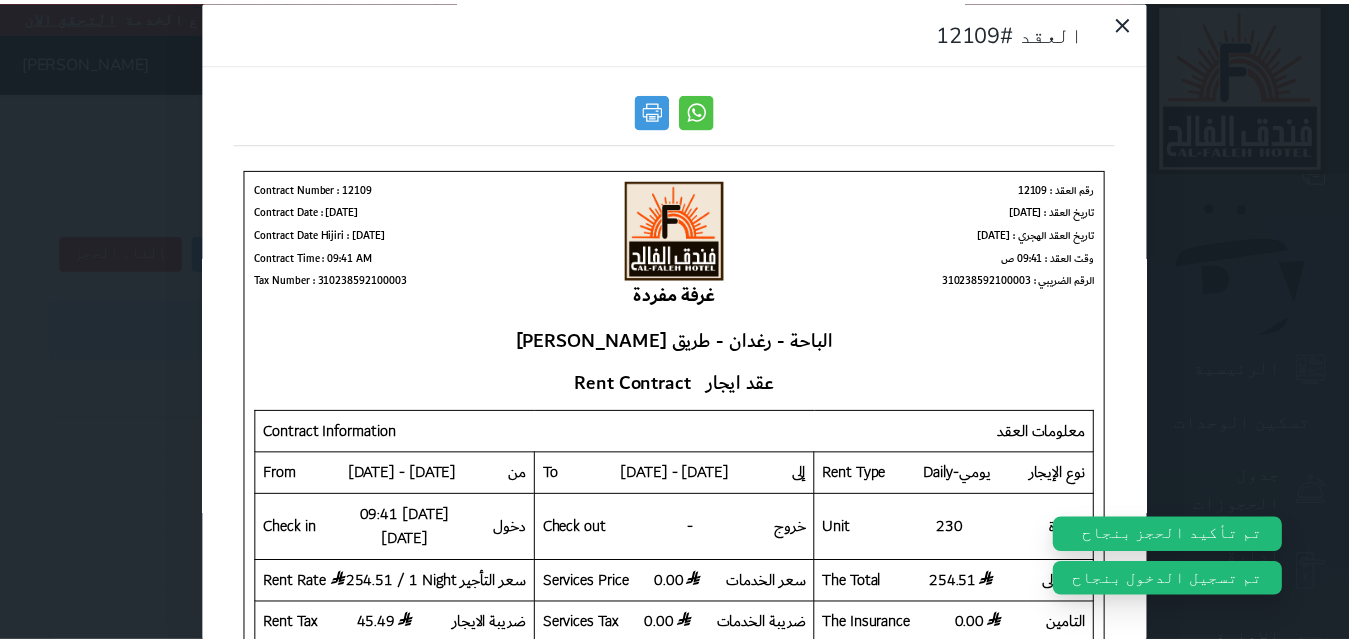 scroll, scrollTop: 0, scrollLeft: 0, axis: both 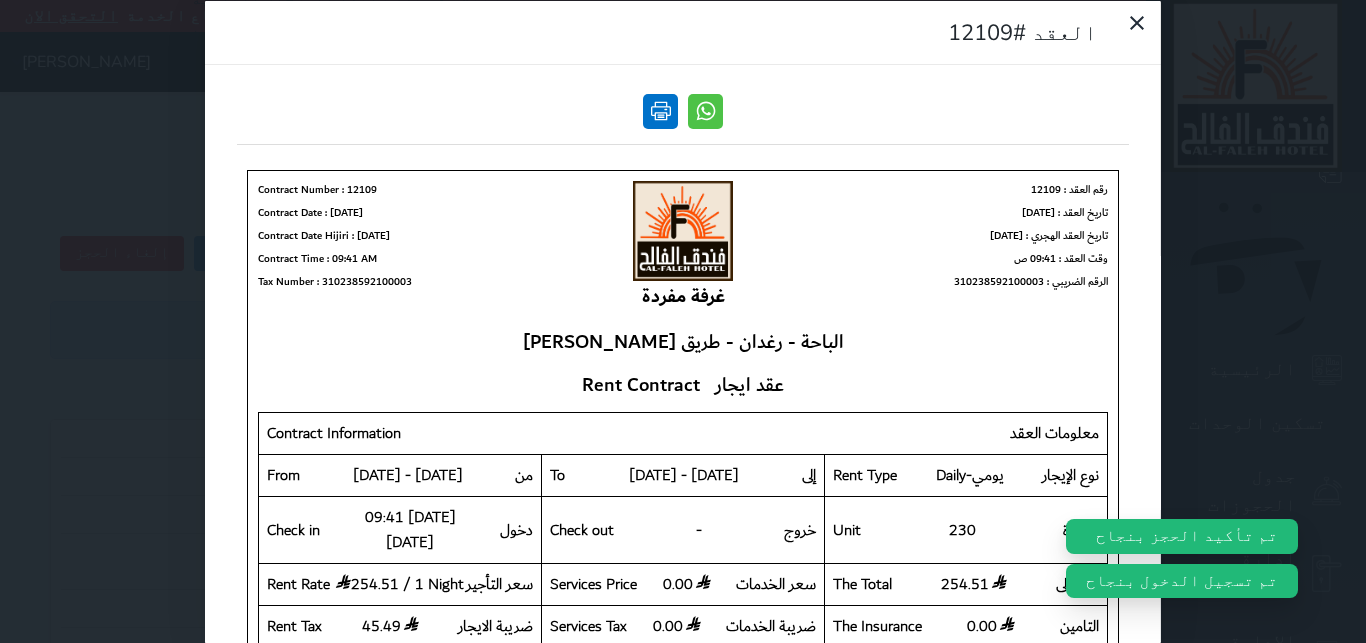 click at bounding box center [660, 110] 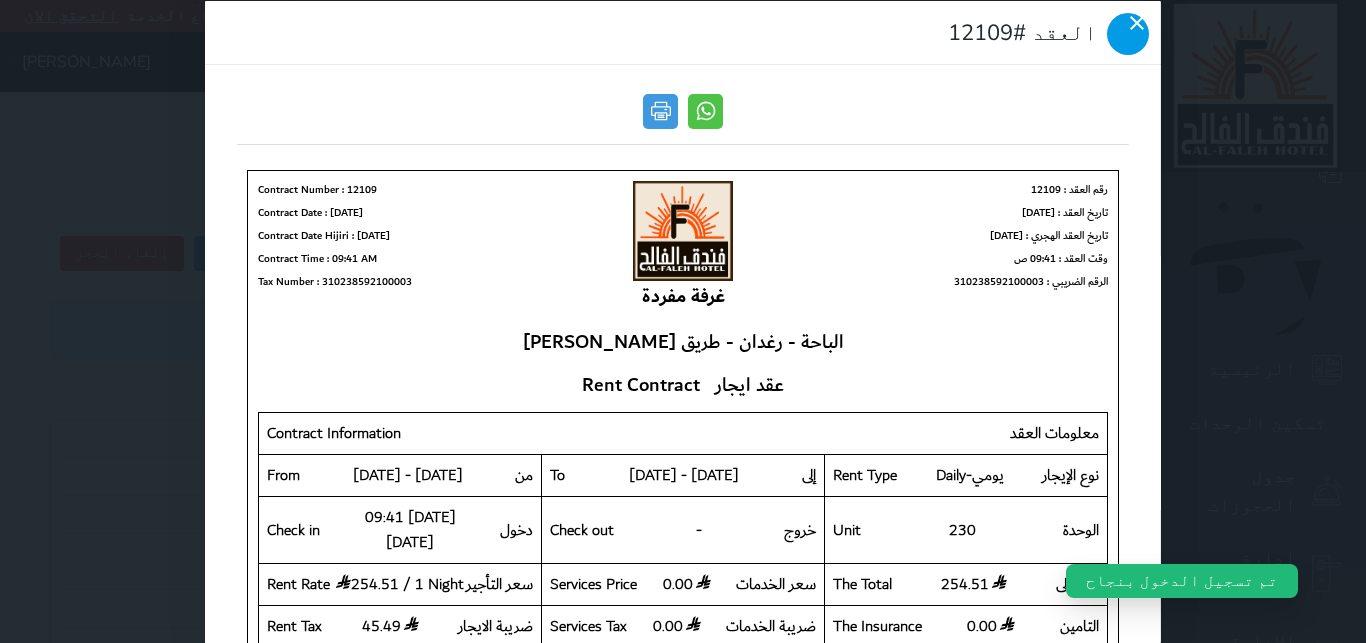 click 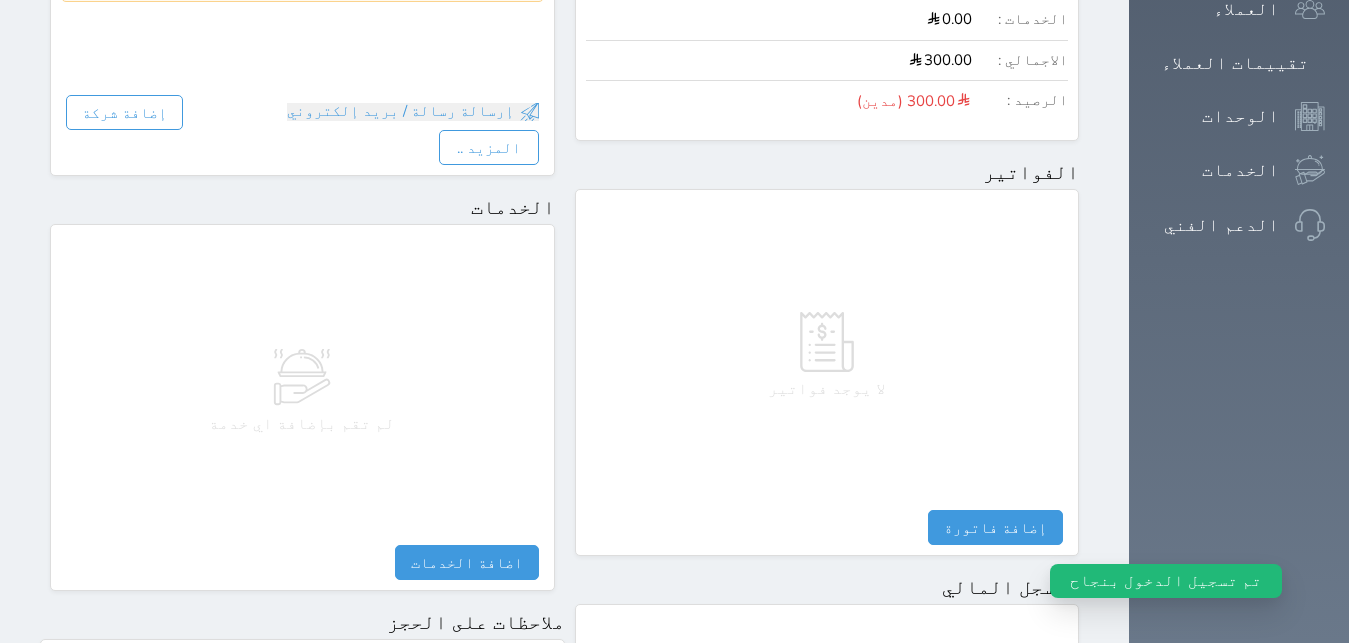 scroll, scrollTop: 1169, scrollLeft: 0, axis: vertical 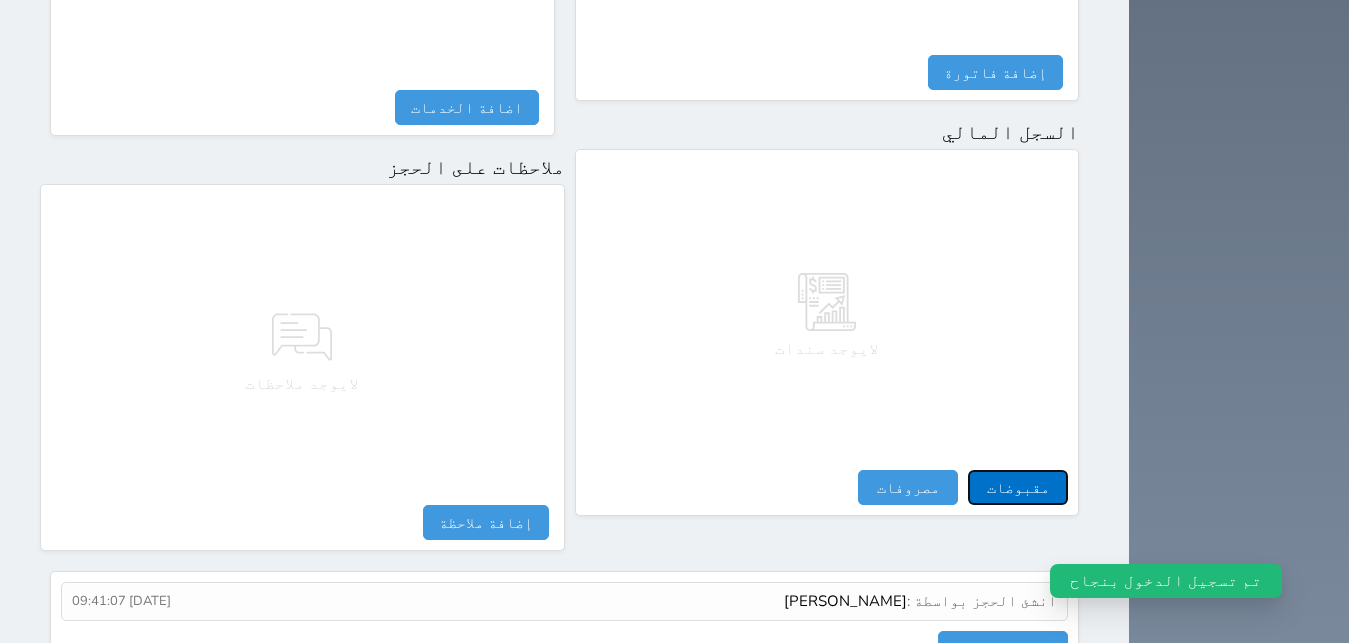 click on "مقبوضات" at bounding box center [1018, 487] 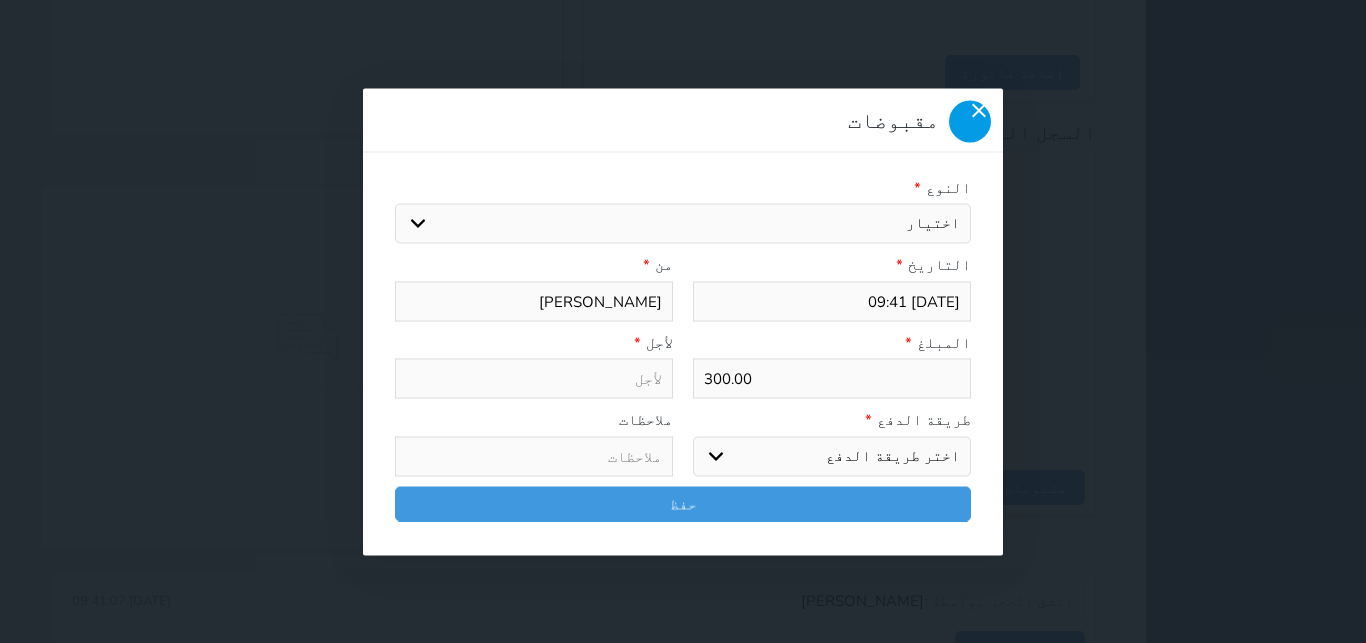 click 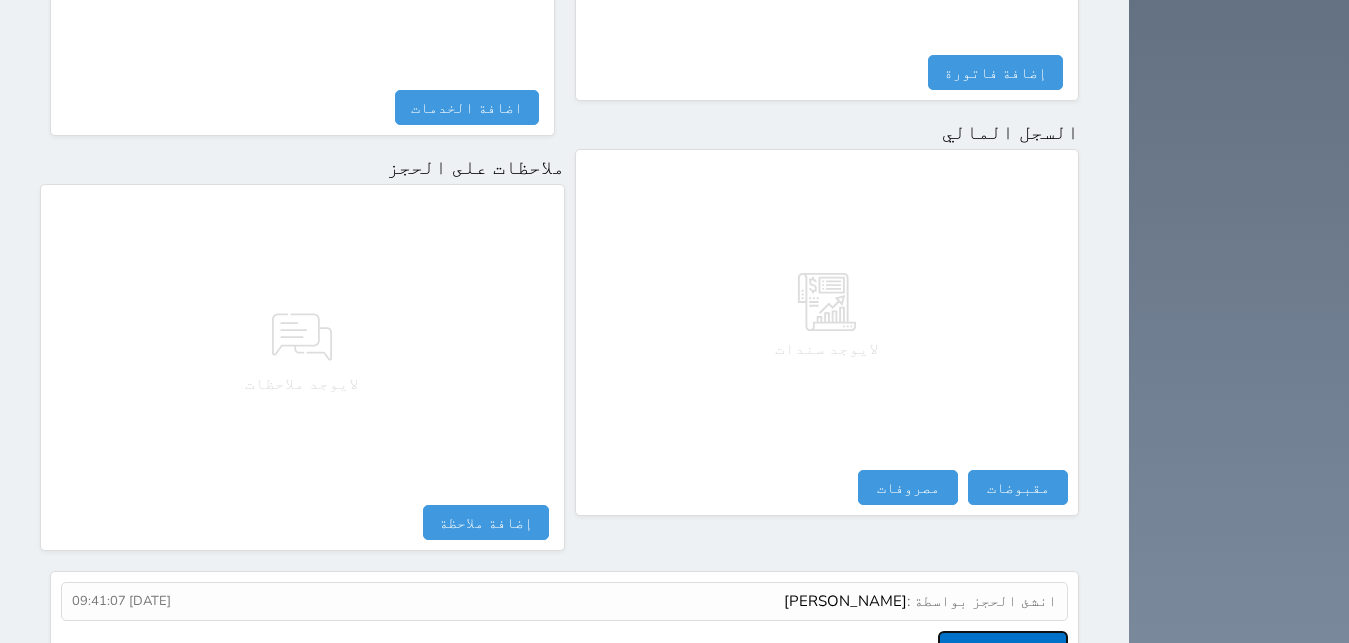 click on "عرض سجل شموس" at bounding box center (1003, 648) 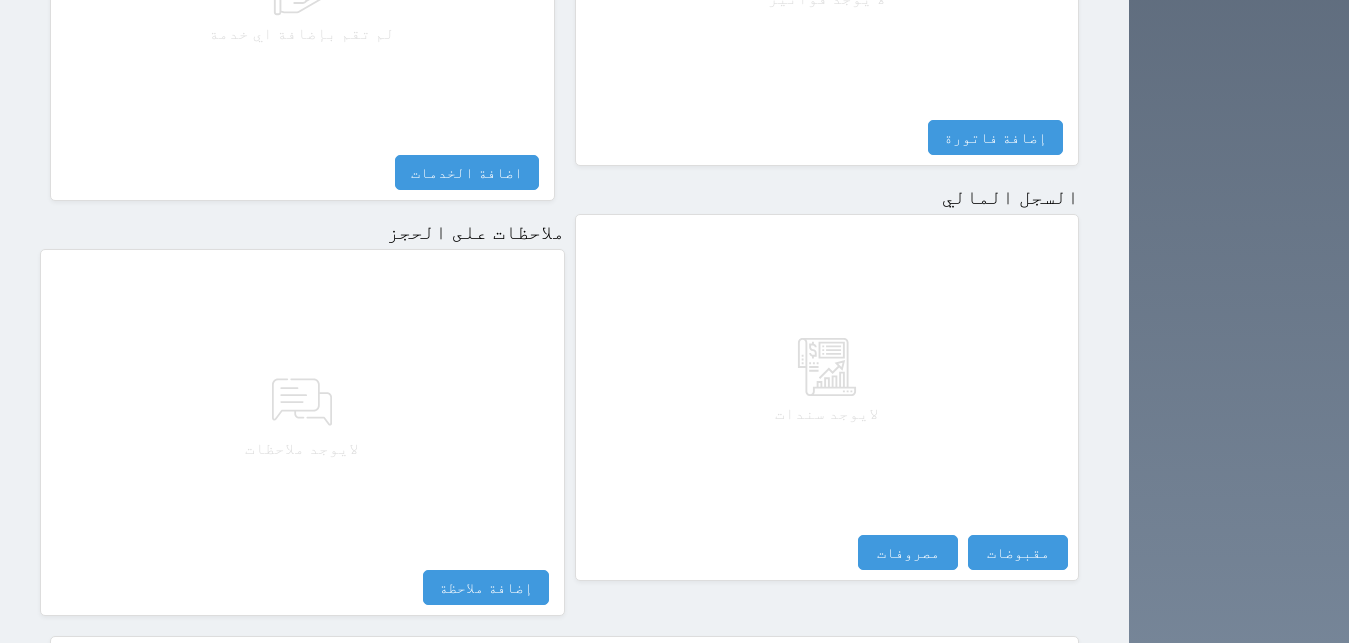 scroll, scrollTop: 1067, scrollLeft: 0, axis: vertical 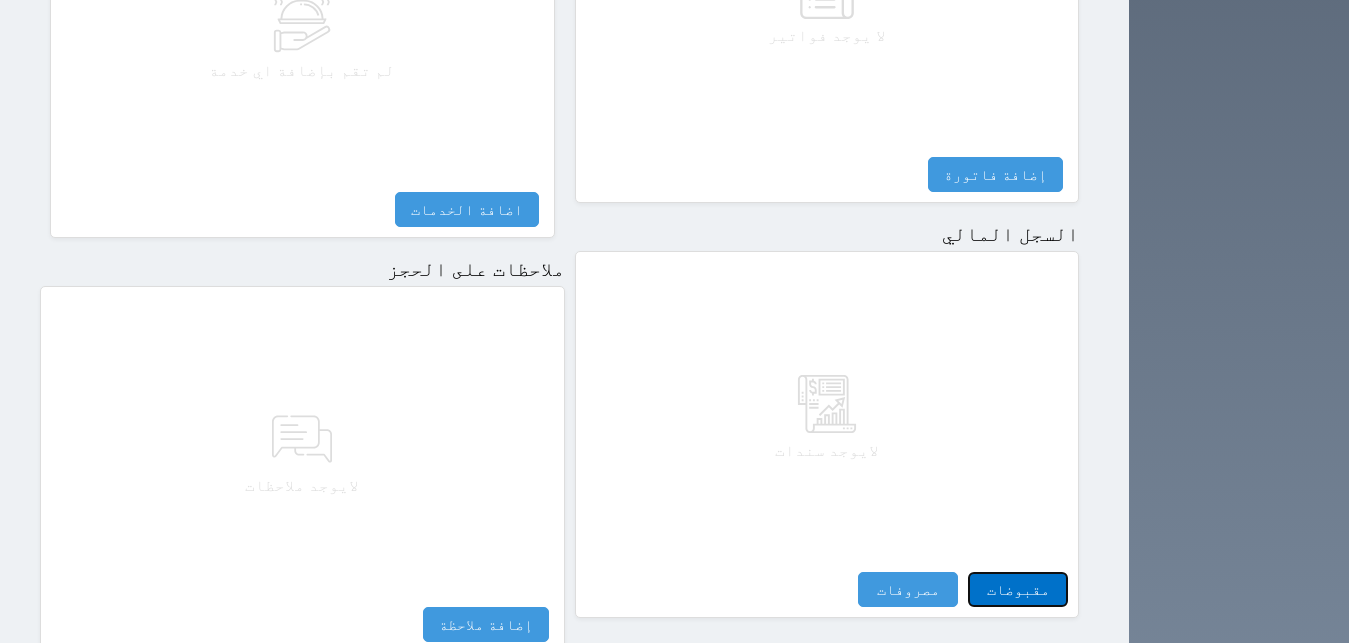 click on "مقبوضات" at bounding box center (1018, 589) 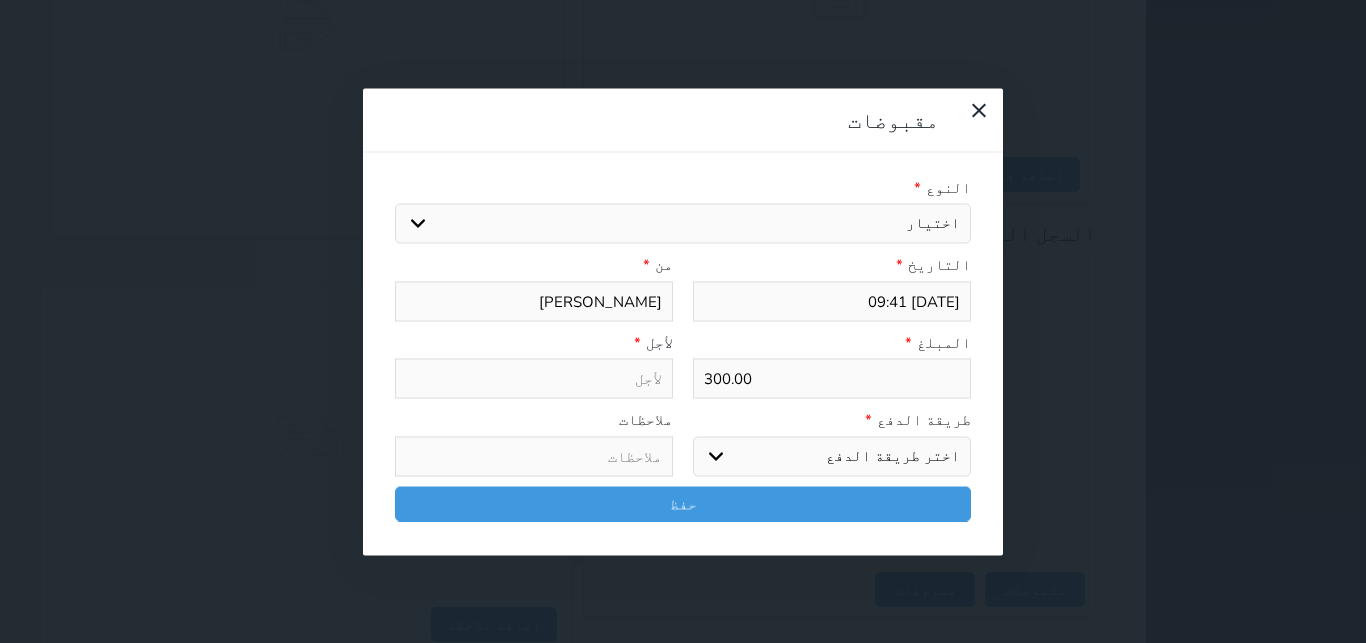 click on "اختيار   مقبوضات عامة قيمة إيجار فواتير تامين عربون لا ينطبق آخر مغسلة واي فاي - الإنترنت مواقف السيارات طعام الأغذية والمشروبات مشروبات المشروبات الباردة المشروبات الساخنة الإفطار غداء عشاء مخبز و كعك حمام سباحة الصالة الرياضية سبا و خدمات الجمال اختيار وإسقاط (خدمات النقل) ميني بار كابل - تلفزيون سرير إضافي تصفيف الشعر التسوق خدمات الجولات السياحية المنظمة خدمات الدليل السياحي" at bounding box center [683, 224] 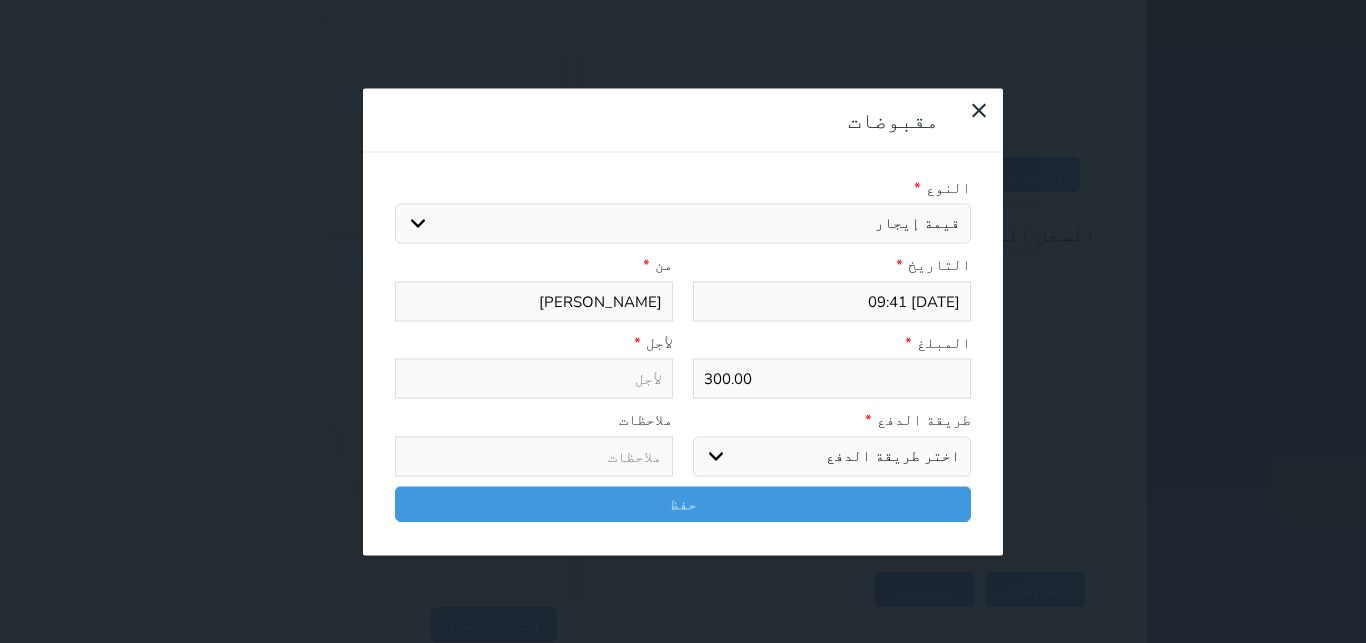 click on "قيمة إيجار" at bounding box center [0, 0] 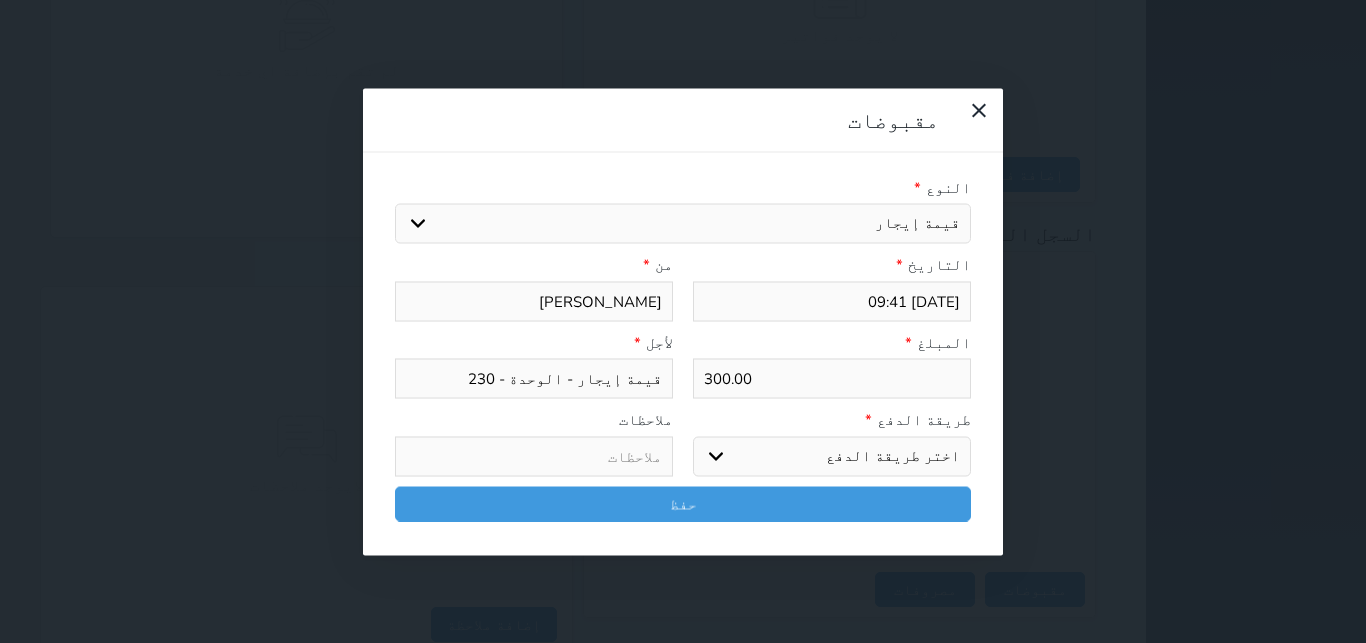 click on "اختر طريقة الدفع   دفع نقدى   تحويل بنكى   مدى   بطاقة ائتمان   آجل" at bounding box center [832, 456] 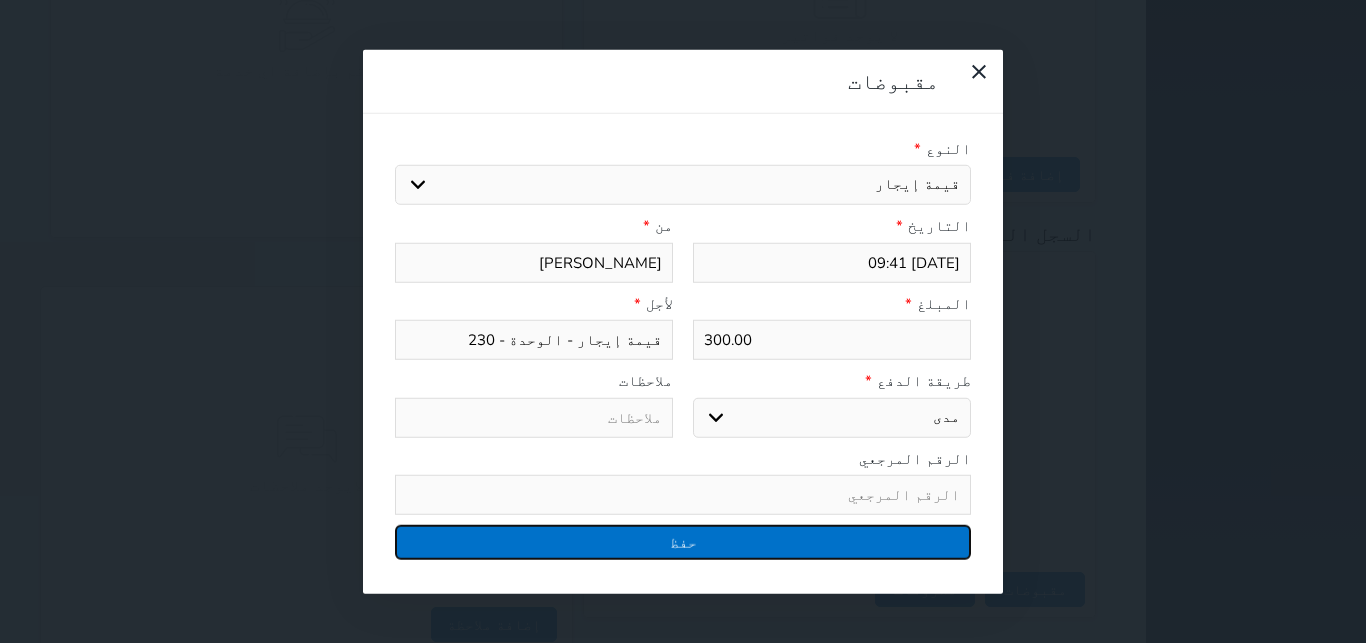 click on "حفظ" at bounding box center [683, 542] 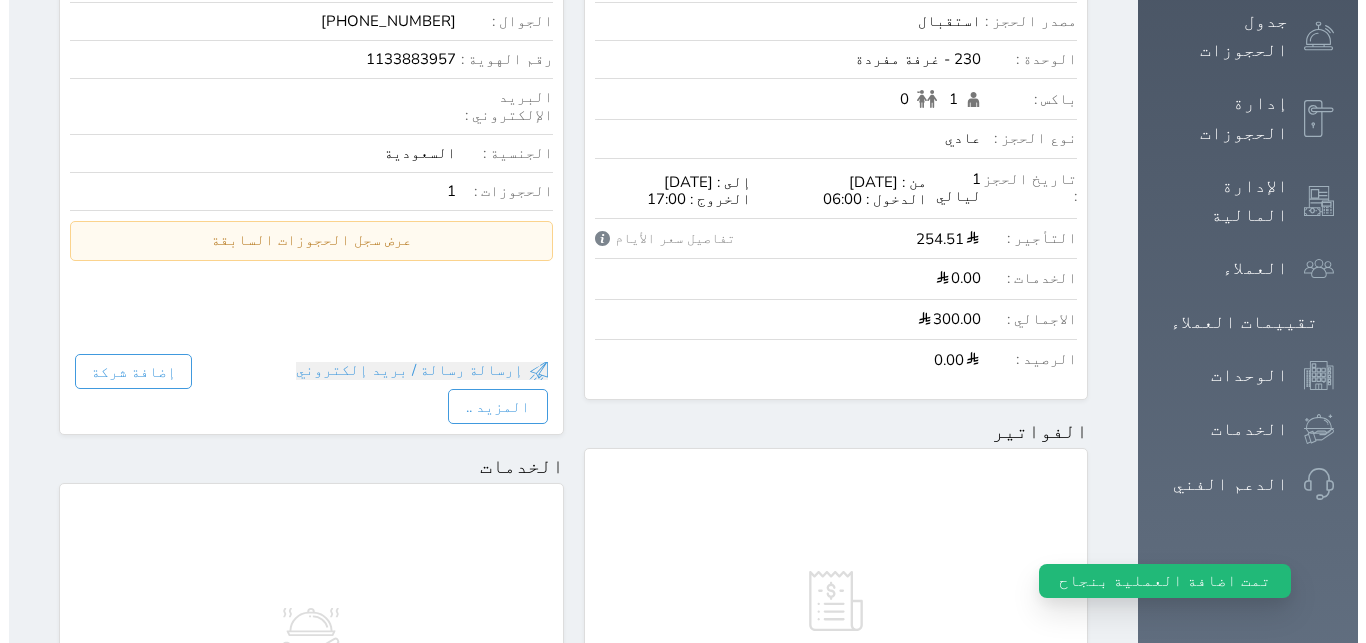 scroll, scrollTop: 0, scrollLeft: 0, axis: both 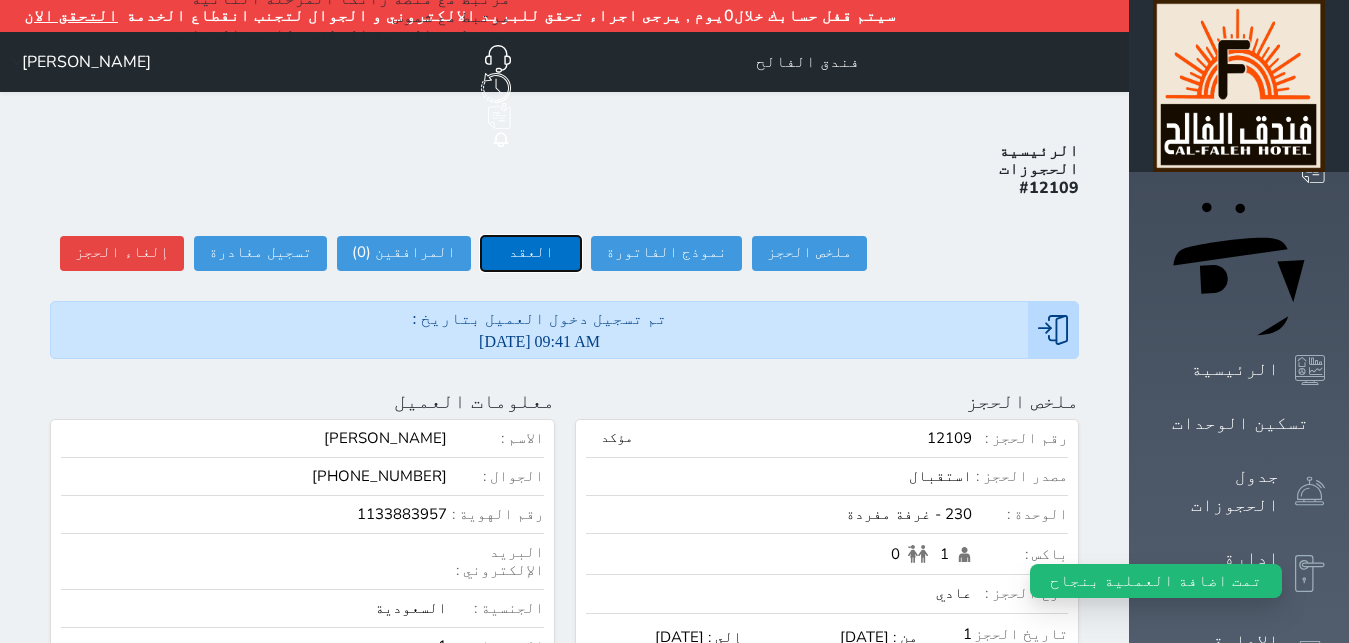 click on "العقد" at bounding box center (531, 253) 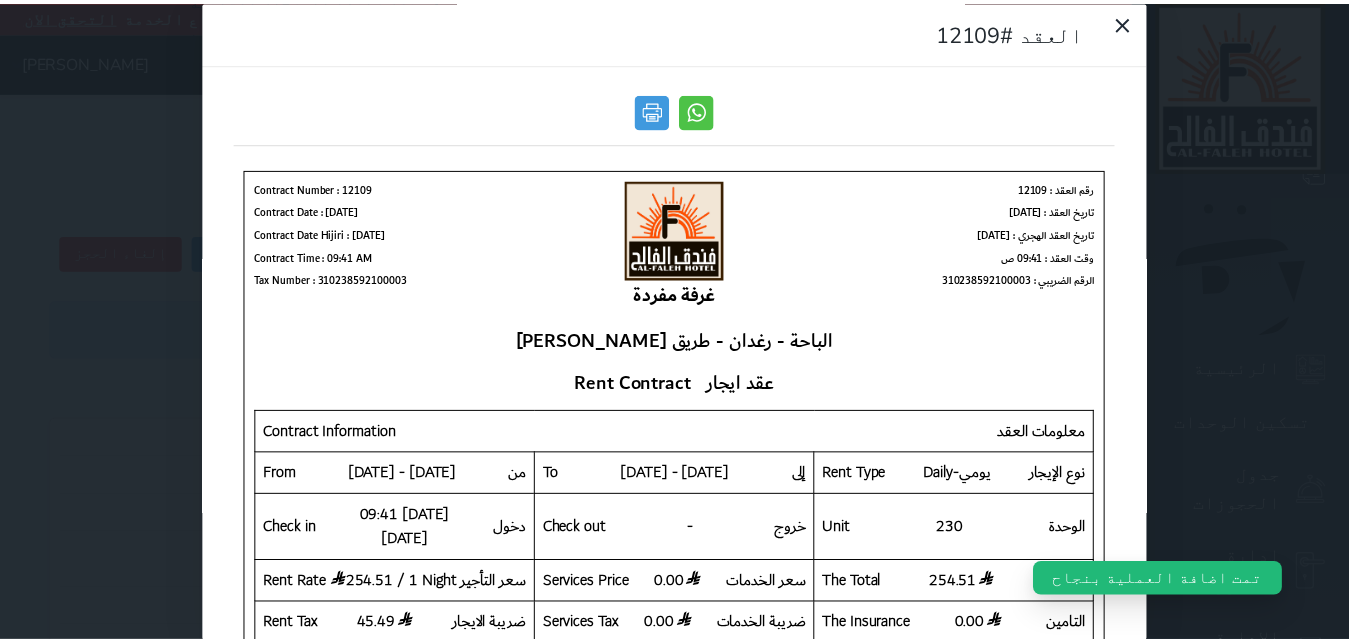 scroll, scrollTop: 0, scrollLeft: 0, axis: both 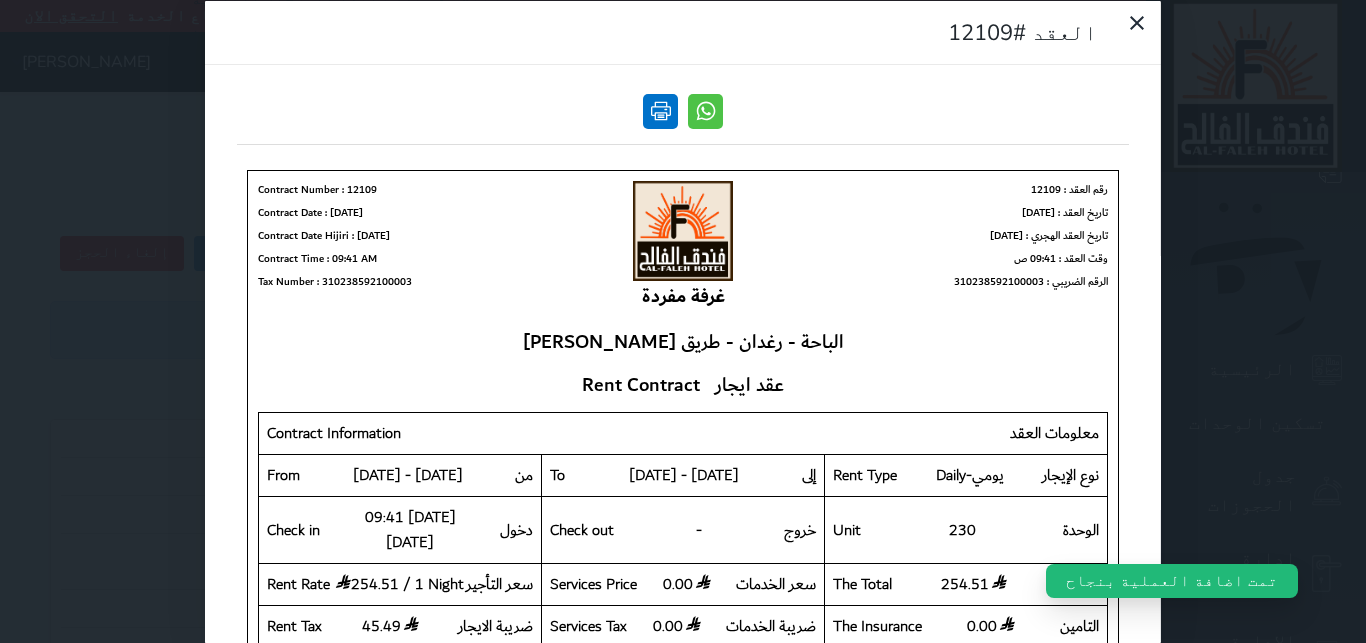 click at bounding box center (660, 110) 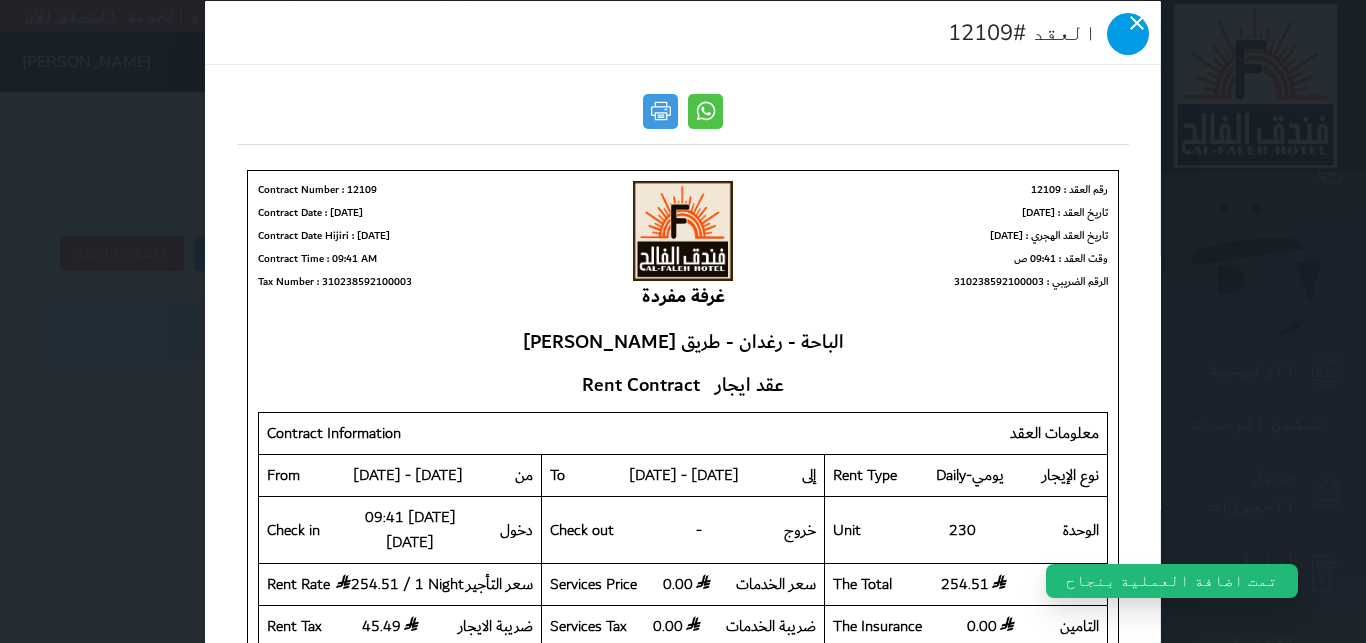 click 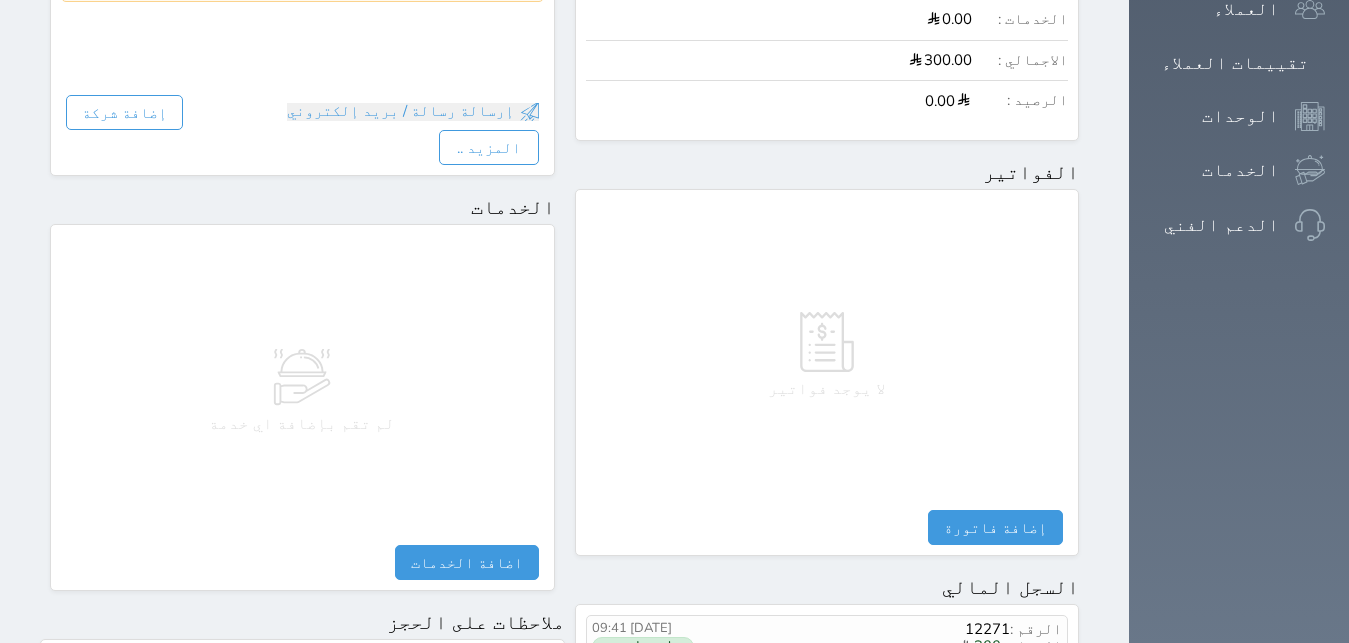scroll, scrollTop: 0, scrollLeft: 0, axis: both 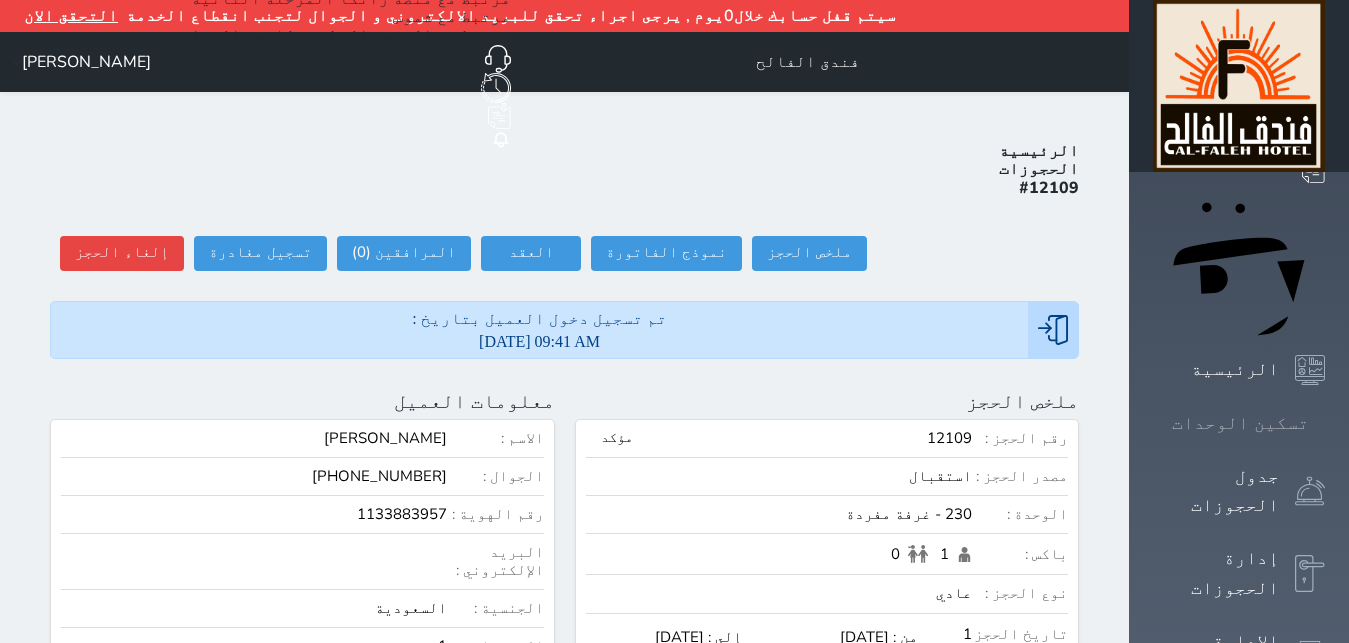 click on "تسكين الوحدات" at bounding box center [1240, 423] 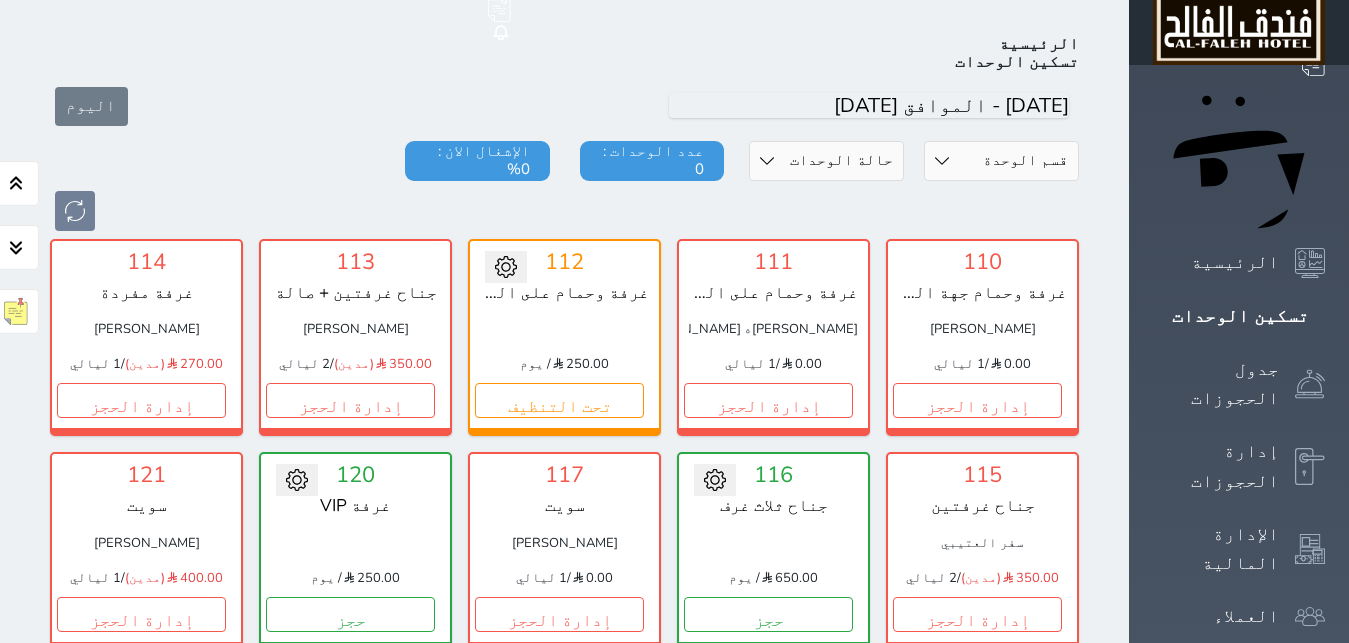 scroll, scrollTop: 110, scrollLeft: 0, axis: vertical 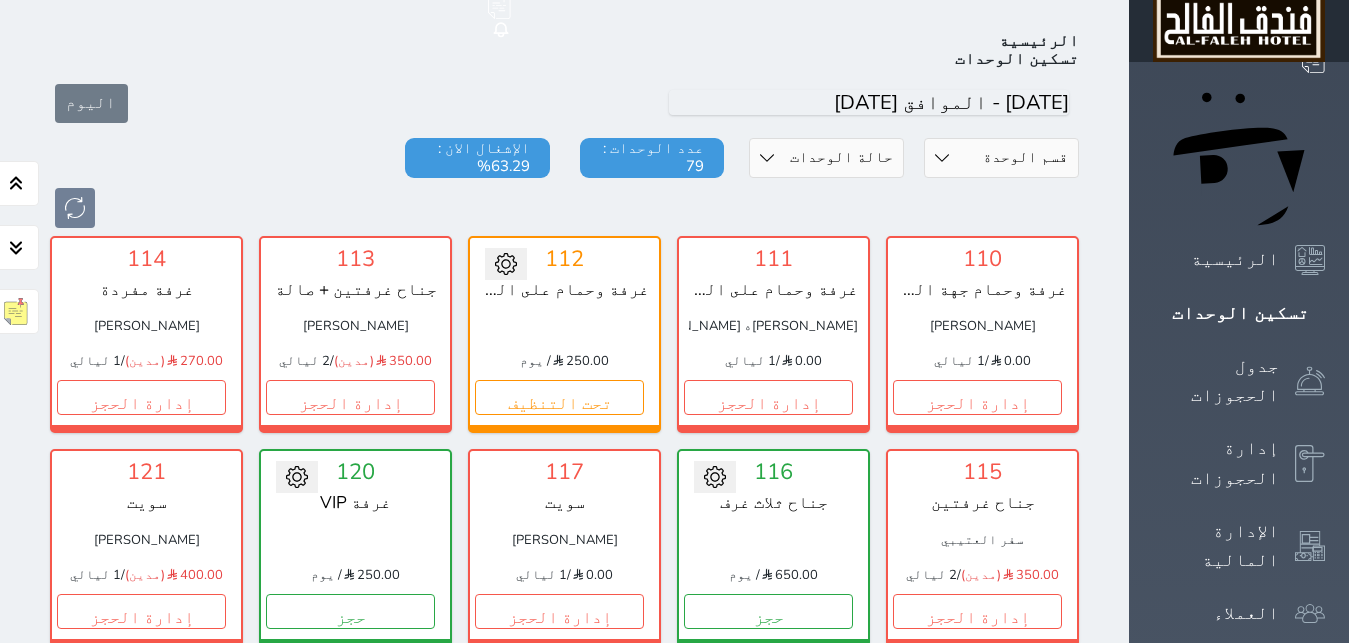 click on "111   غرفة وحمام على الشارع
[PERSON_NAME]ه [PERSON_NAME]
0.00
/   1 ليالي           إدارة الحجز" at bounding box center [773, 334] 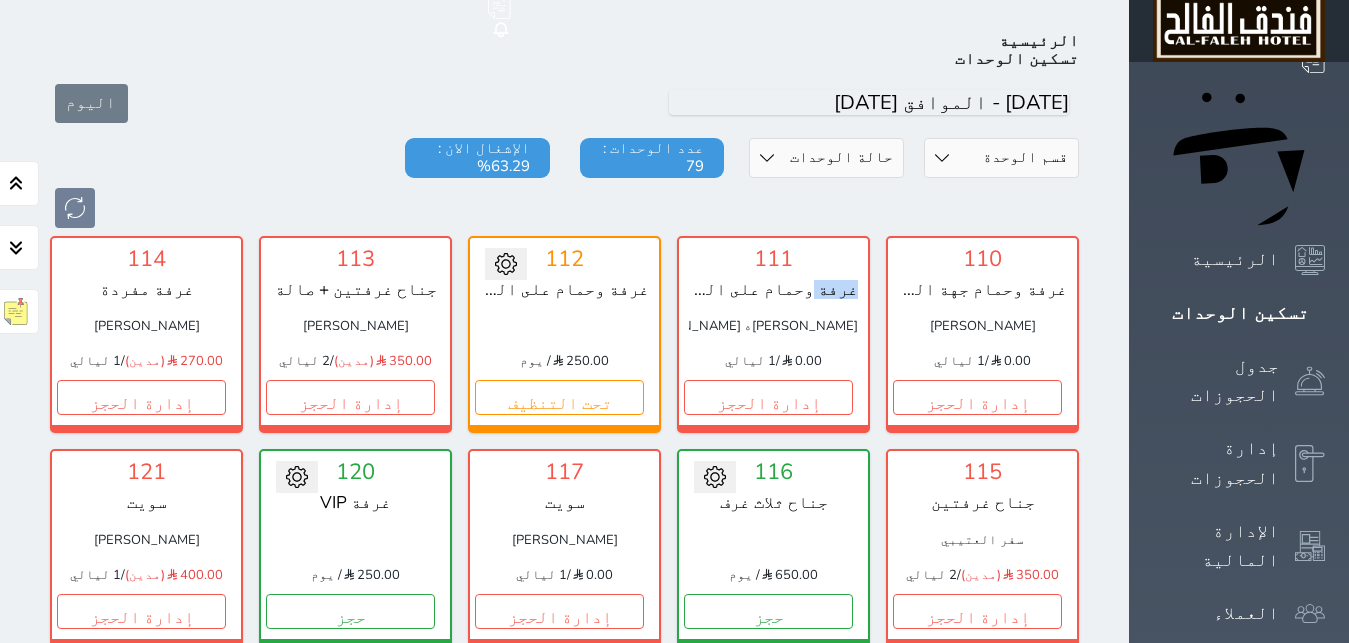 click on "111   غرفة وحمام على الشارع
[PERSON_NAME]ه [PERSON_NAME]
0.00
/   1 ليالي           إدارة الحجز" at bounding box center [773, 334] 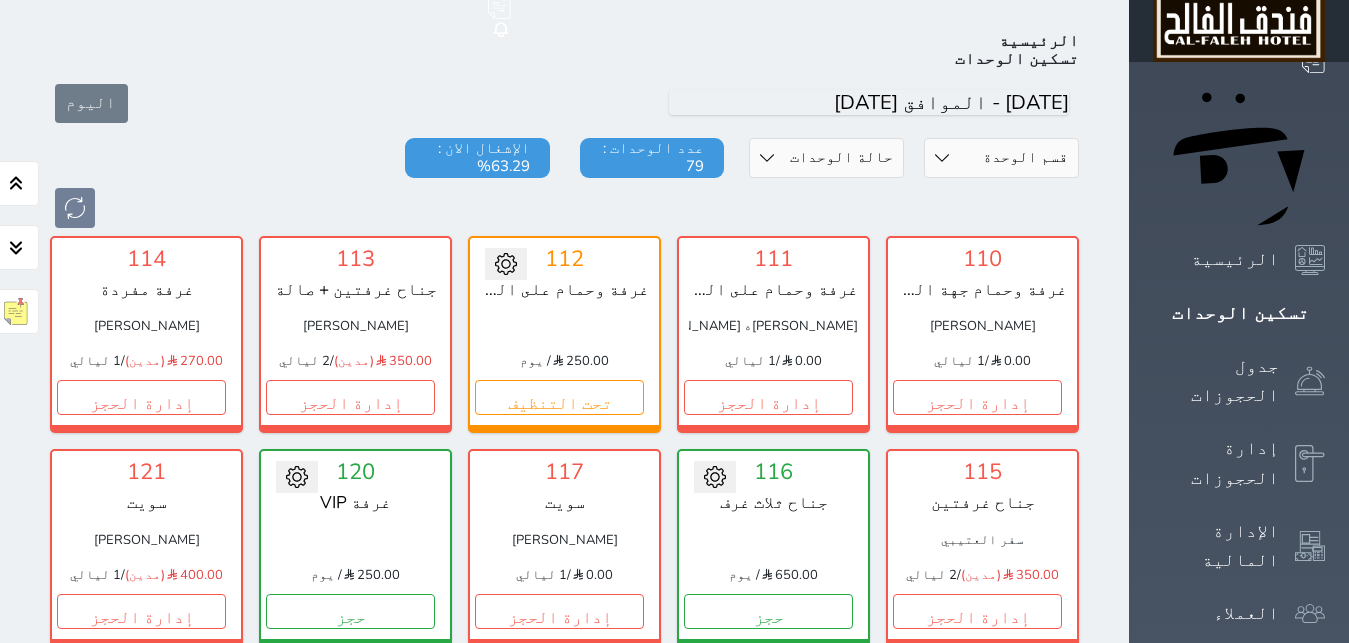 click on "111   غرفة وحمام على الشارع
[PERSON_NAME]ه [PERSON_NAME]
0.00
/   1 ليالي           إدارة الحجز" at bounding box center [773, 334] 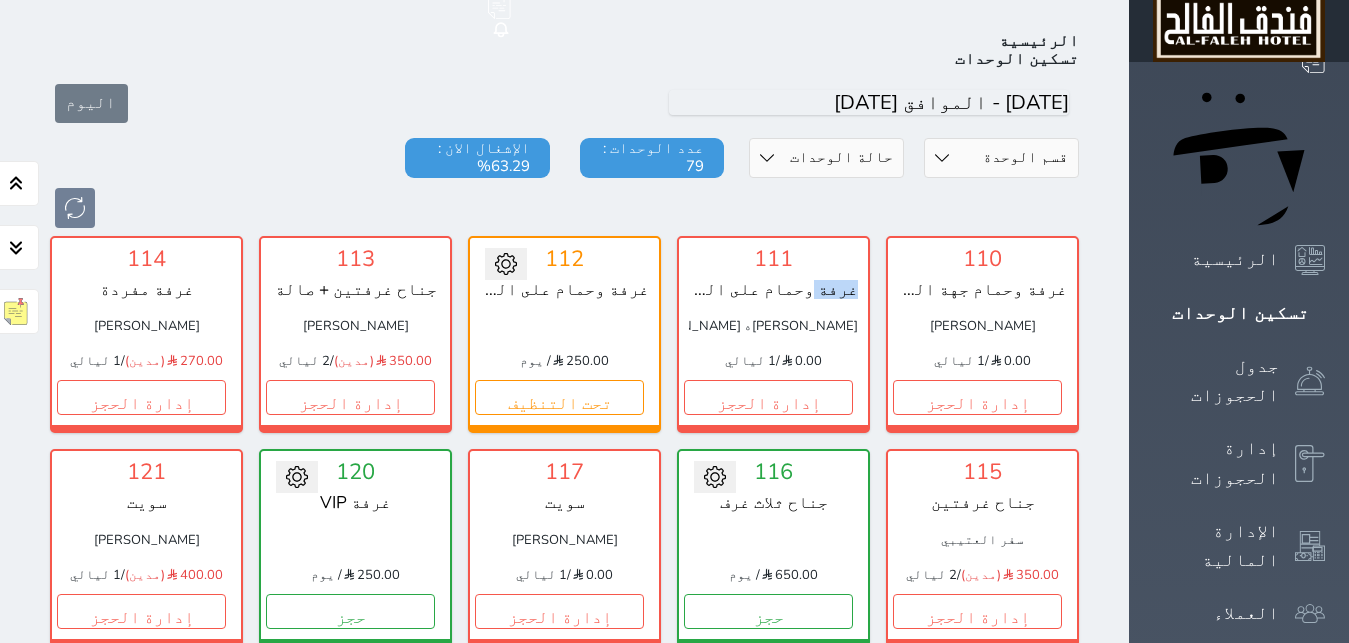 click on "111   غرفة وحمام على الشارع
[PERSON_NAME]ه [PERSON_NAME]
0.00
/   1 ليالي           إدارة الحجز" at bounding box center (773, 334) 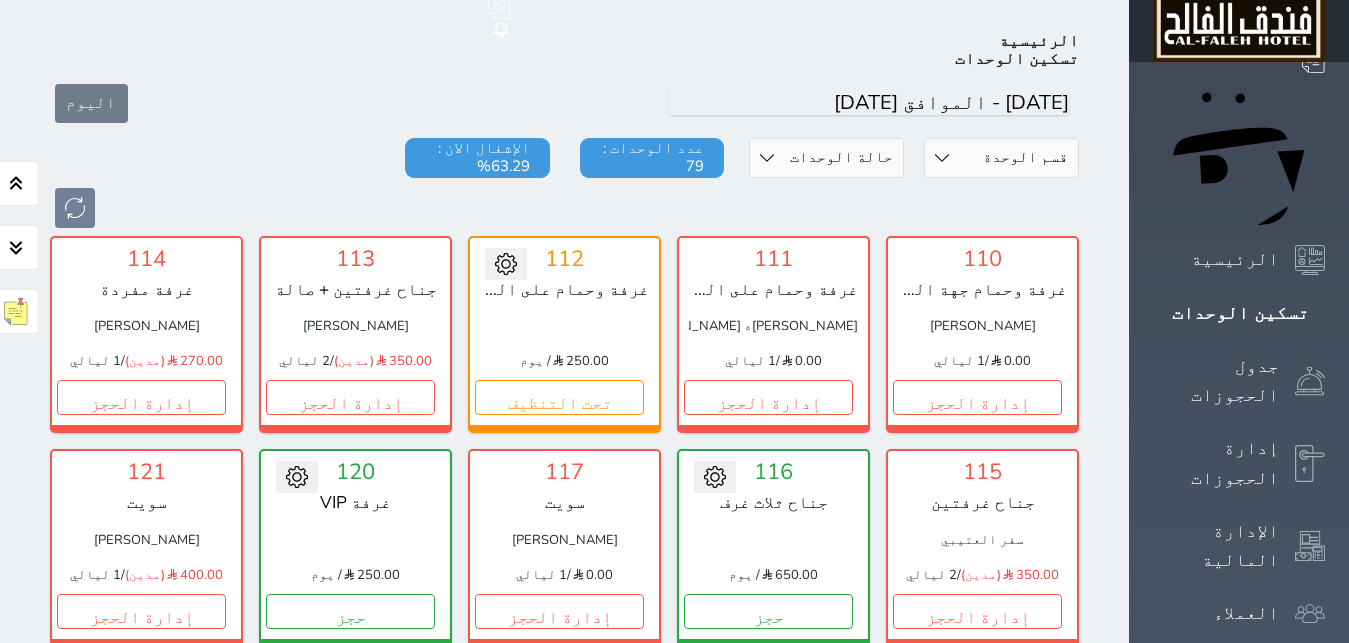 click at bounding box center (564, 208) 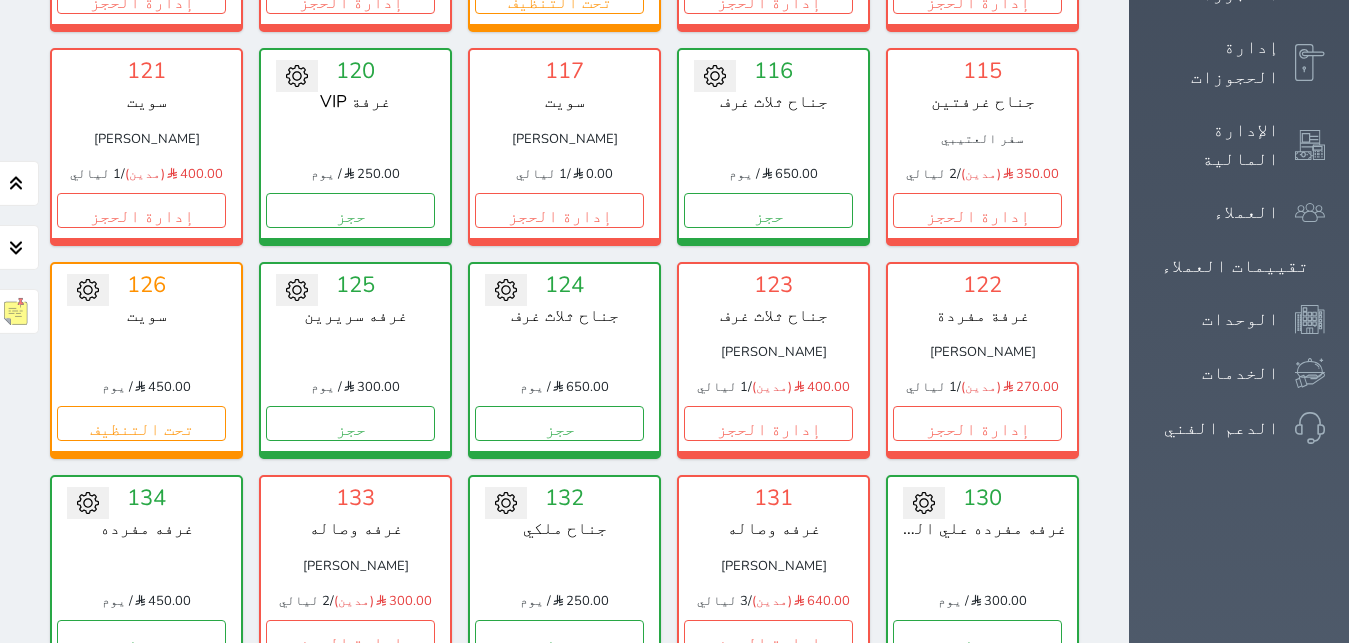 scroll, scrollTop: 416, scrollLeft: 0, axis: vertical 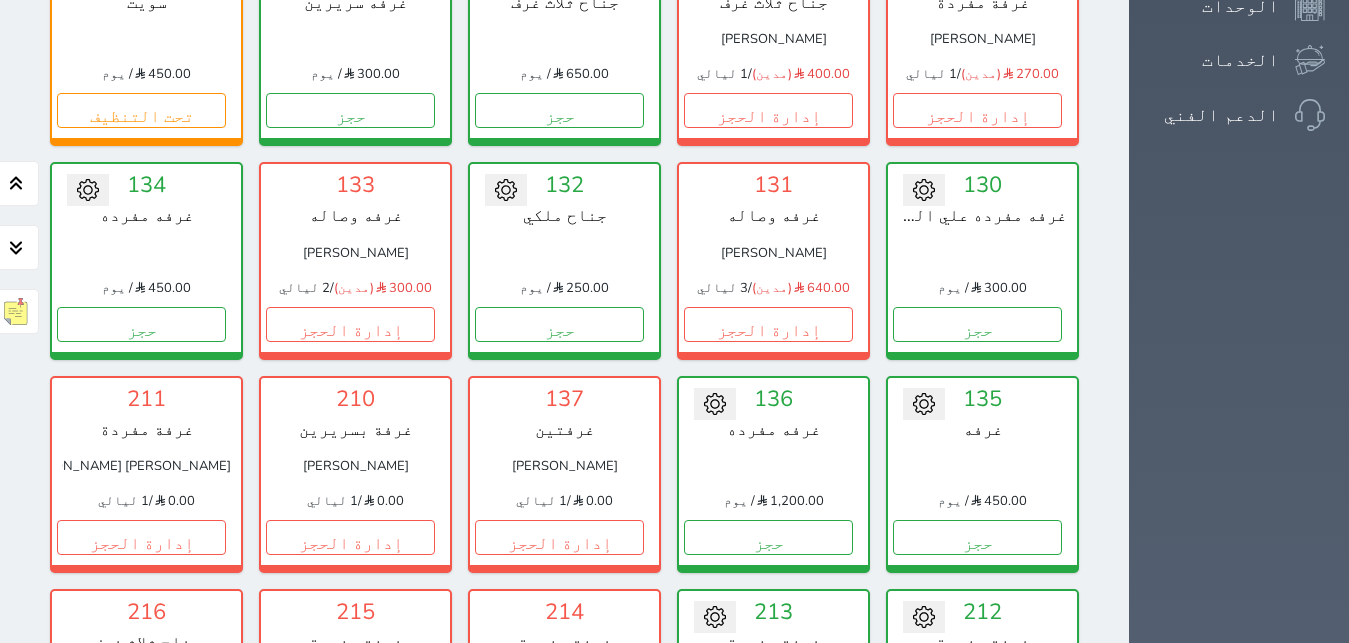 click on "إدارة الحجز" at bounding box center (350, 750) 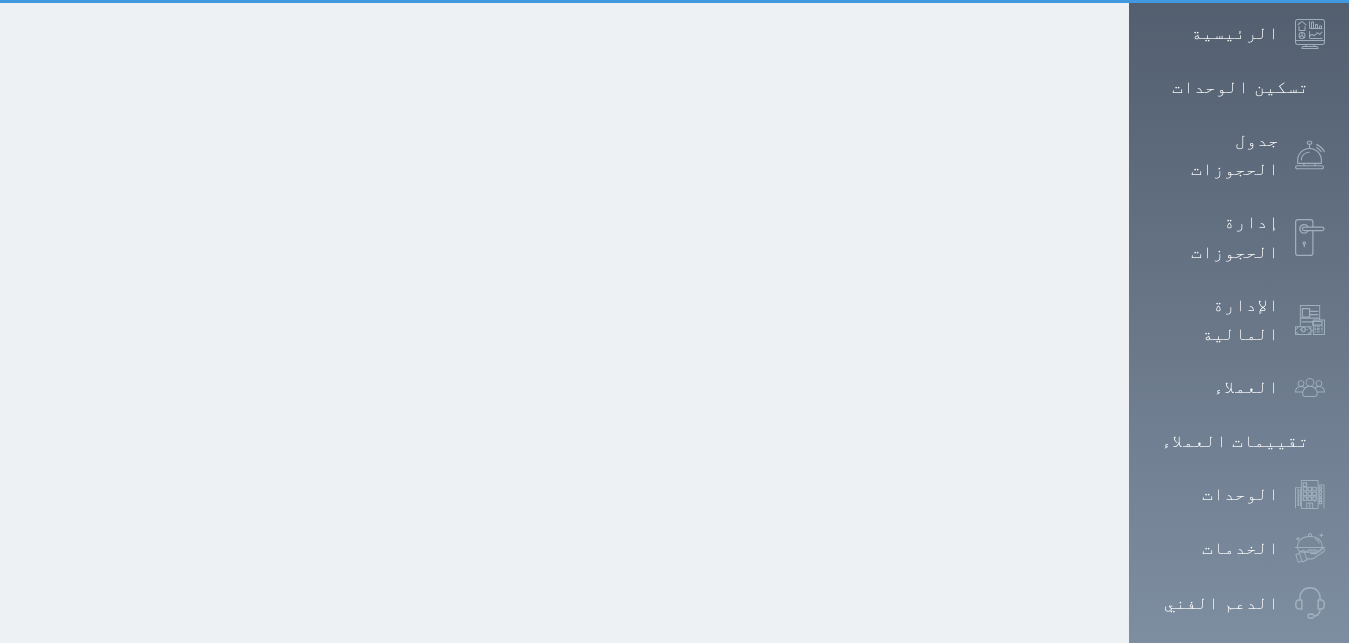scroll, scrollTop: 0, scrollLeft: 0, axis: both 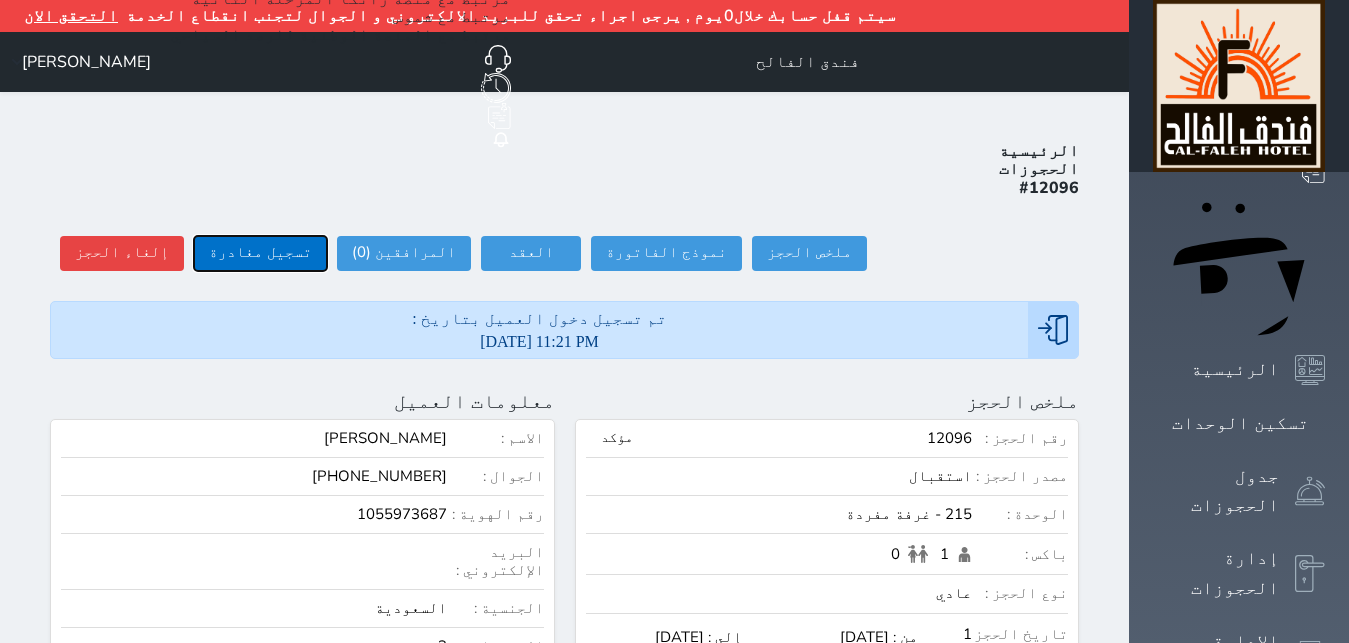 click on "تسجيل مغادرة" at bounding box center (260, 253) 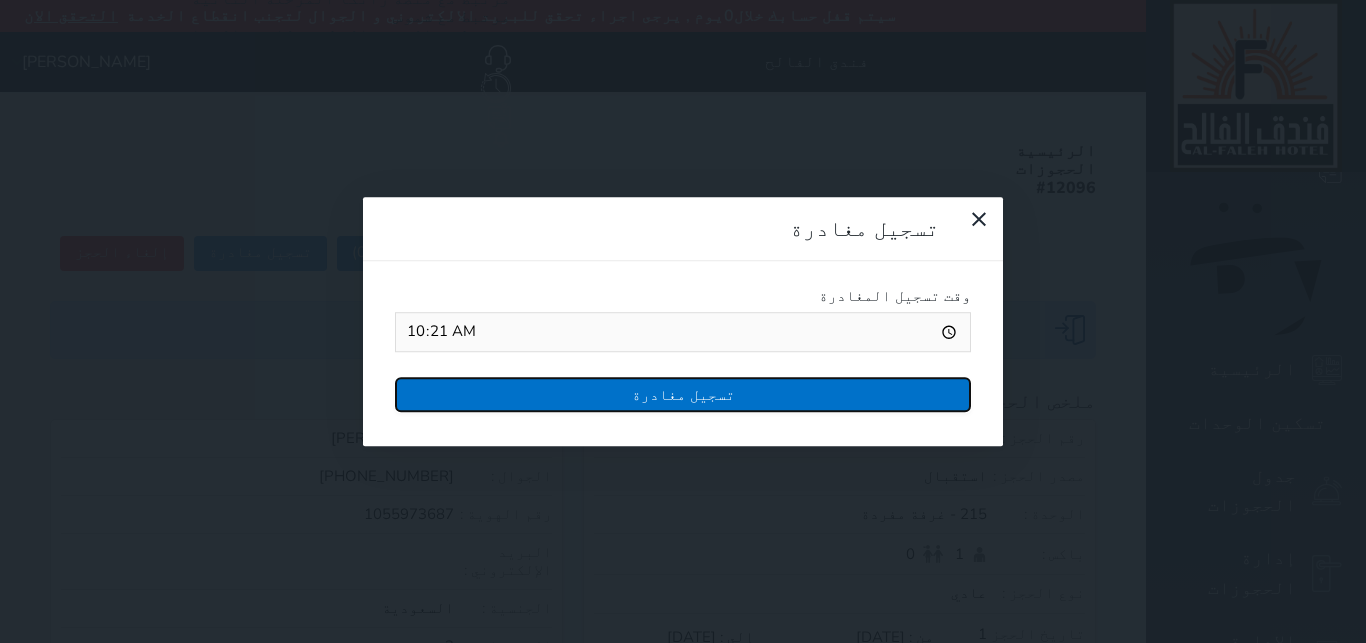 click on "تسجيل مغادرة" at bounding box center (683, 394) 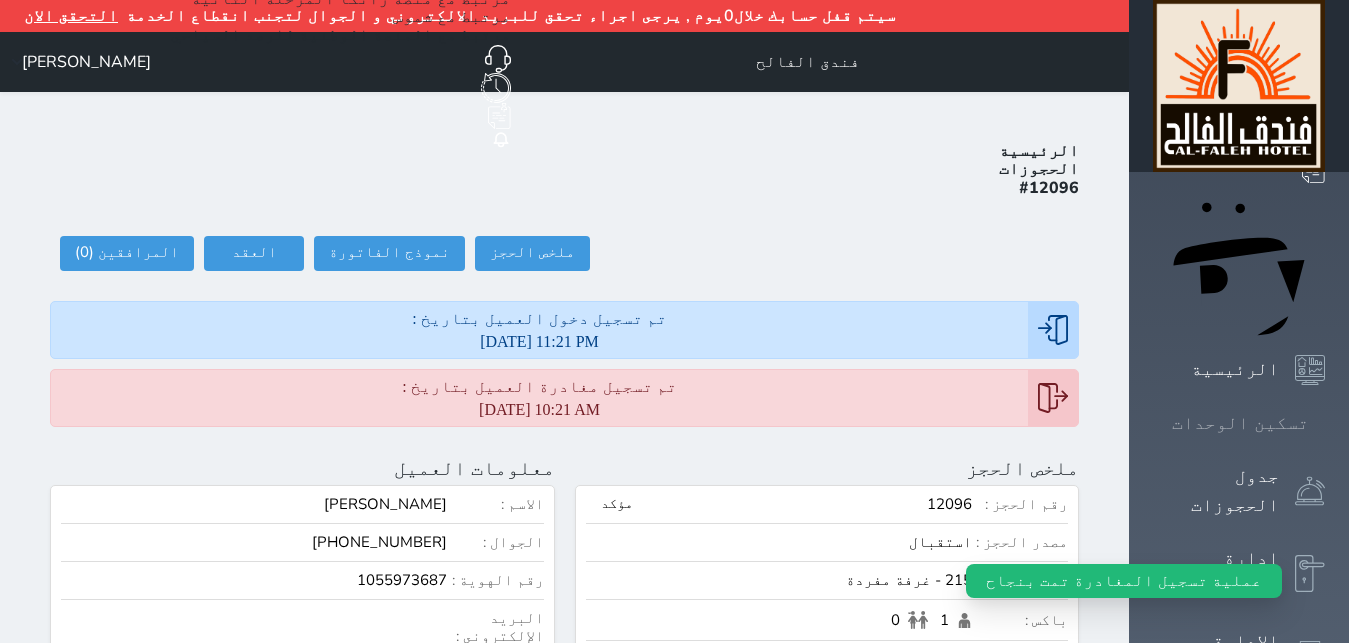 click on "تسكين الوحدات" at bounding box center [1240, 423] 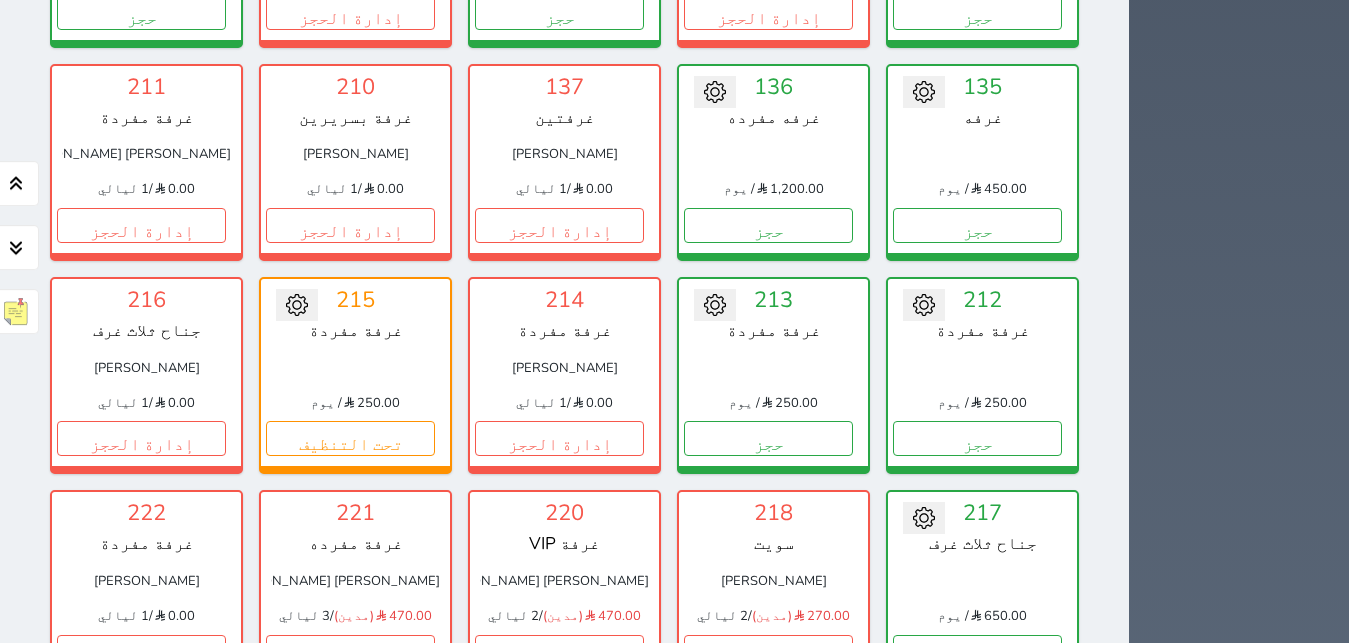 scroll, scrollTop: 1130, scrollLeft: 0, axis: vertical 